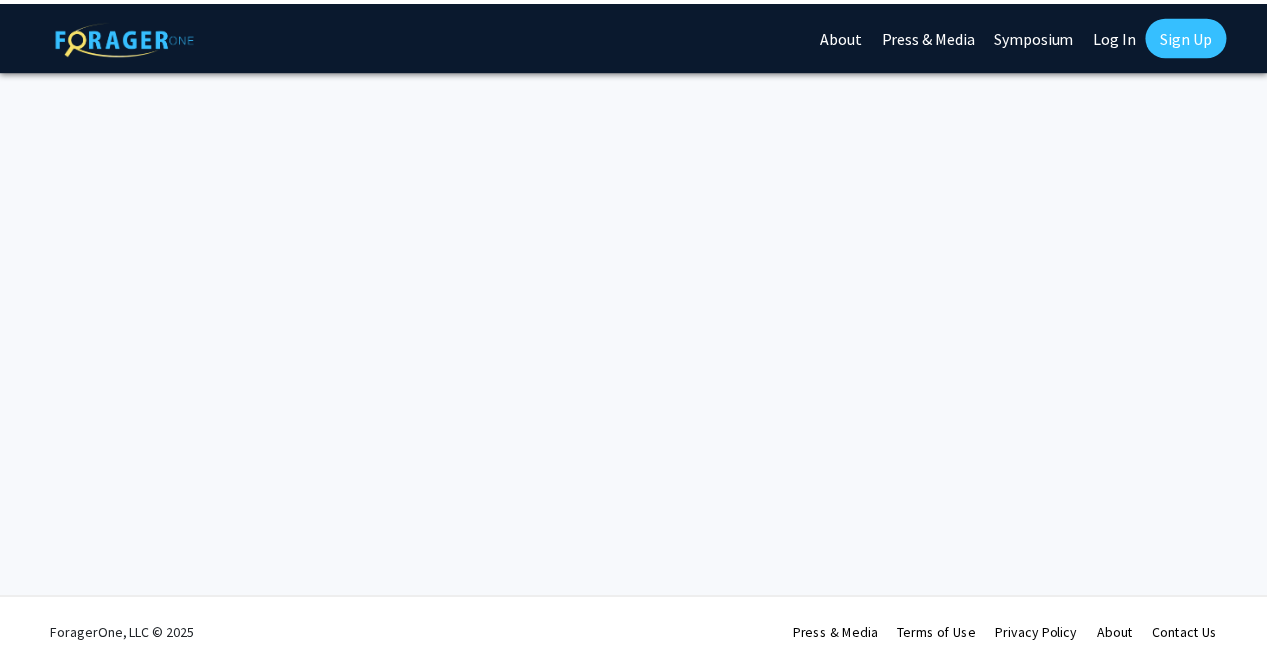 scroll, scrollTop: 0, scrollLeft: 0, axis: both 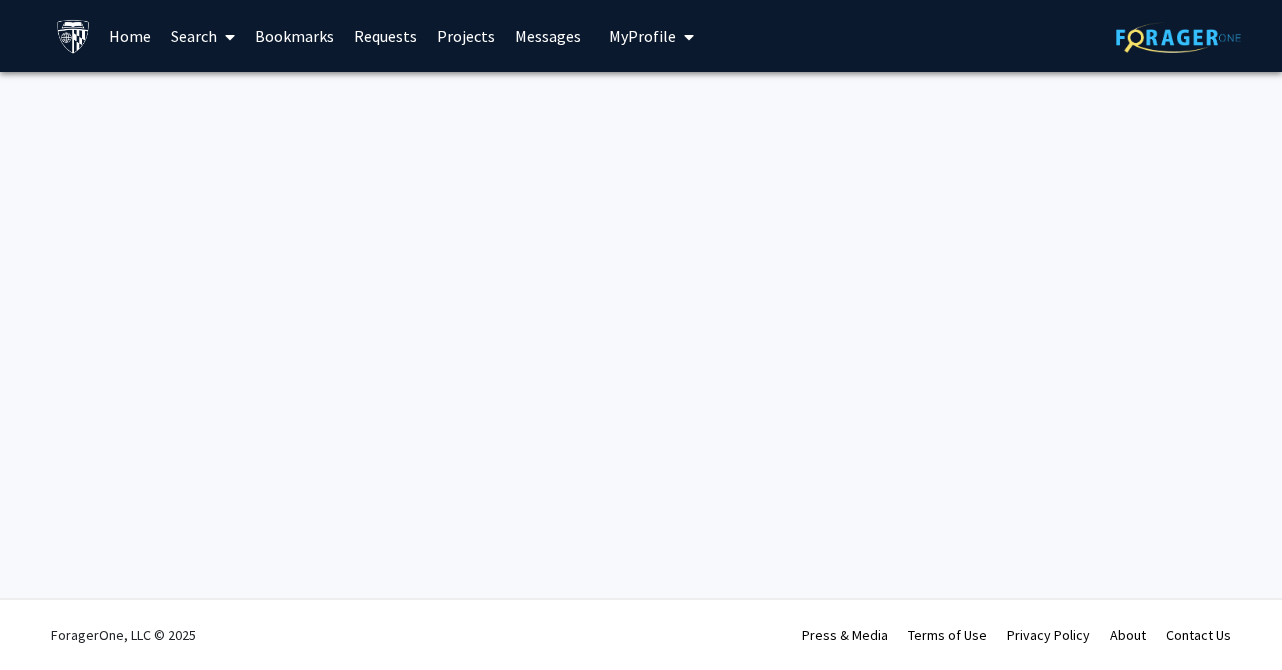 click on "Projects" at bounding box center (466, 36) 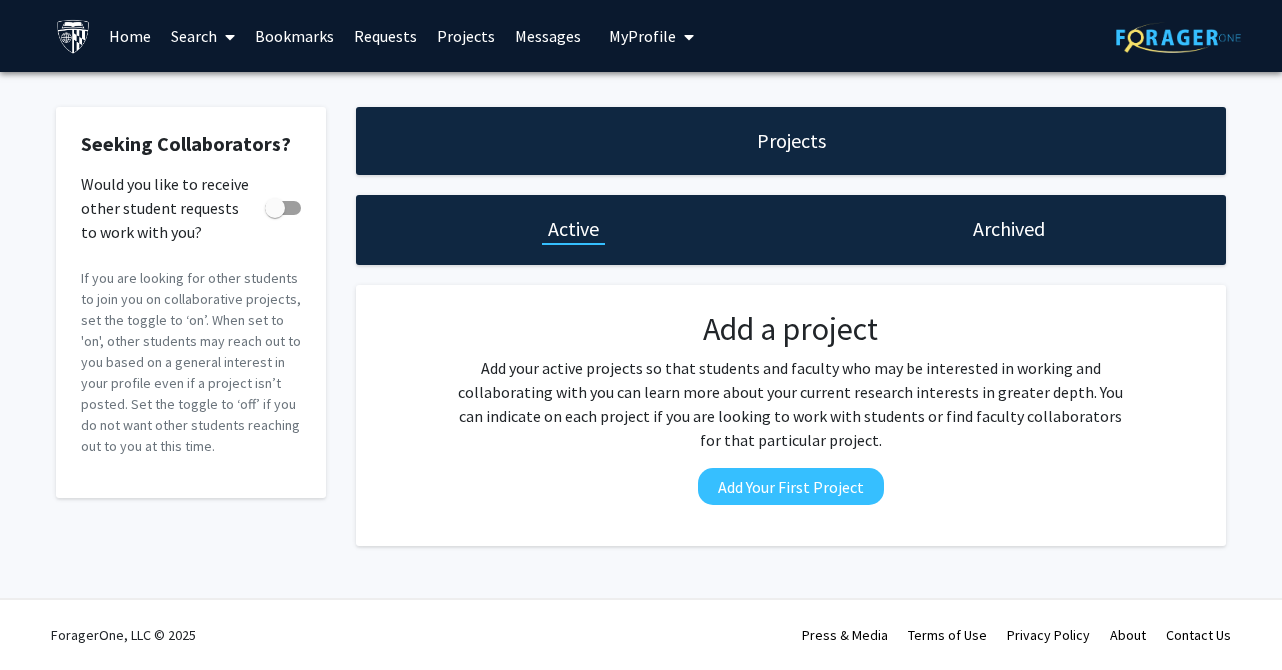 click on "Search" at bounding box center (203, 36) 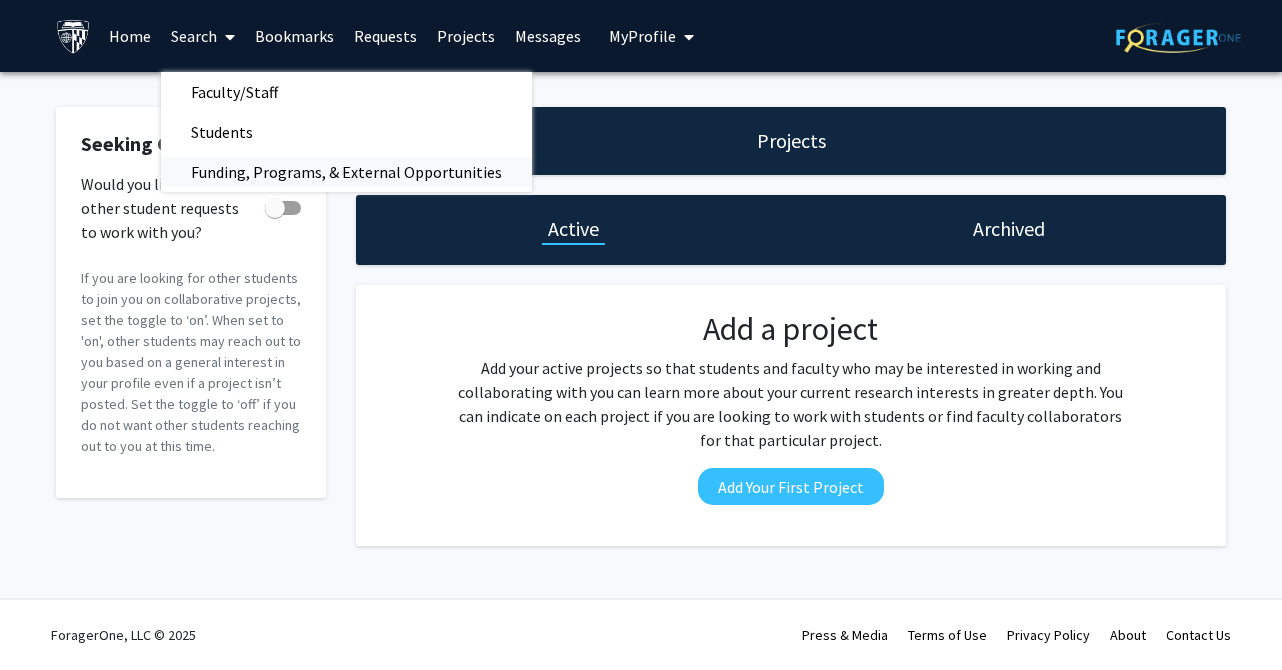 click on "Funding, Programs, & External Opportunities" at bounding box center (346, 172) 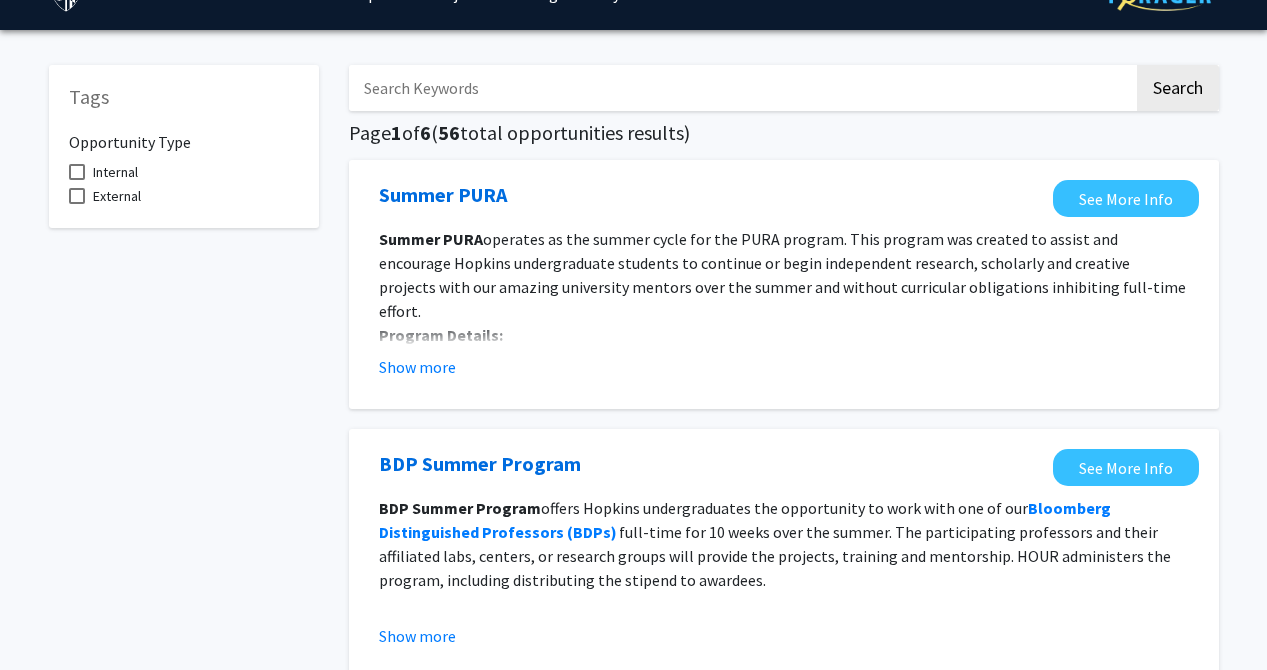 scroll, scrollTop: 0, scrollLeft: 0, axis: both 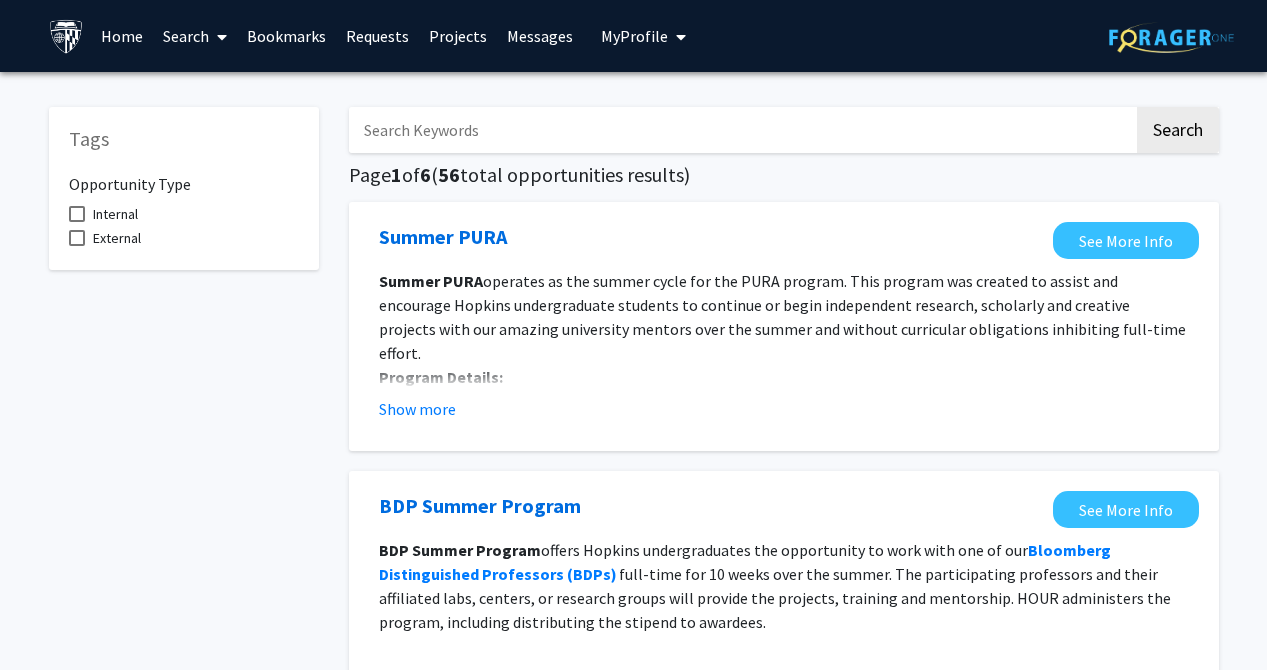 click on "Projects" at bounding box center [458, 36] 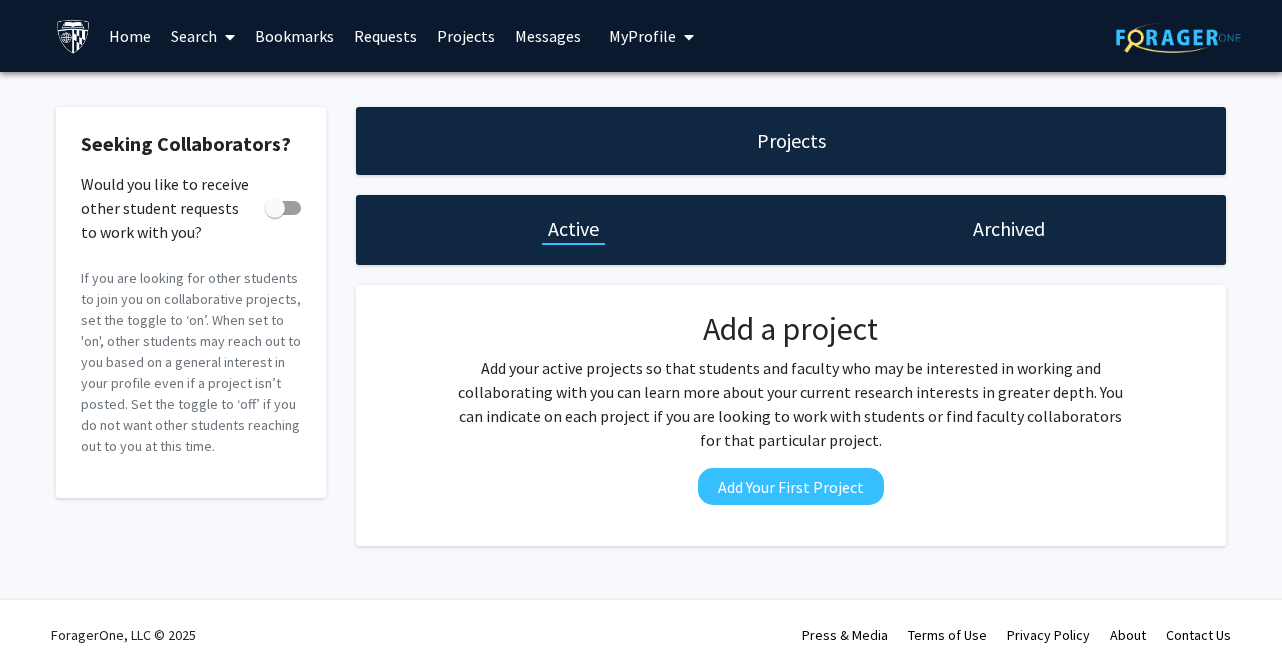 click on "Messages" at bounding box center (548, 36) 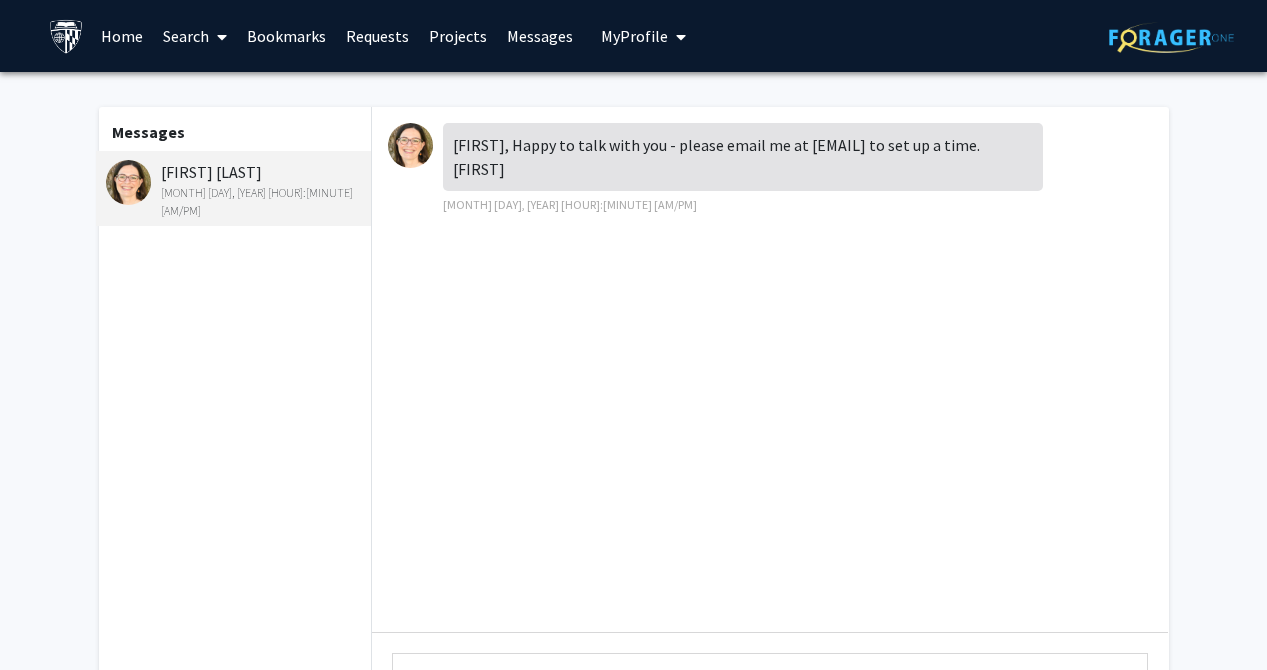 click on "My   Profile" at bounding box center (634, 36) 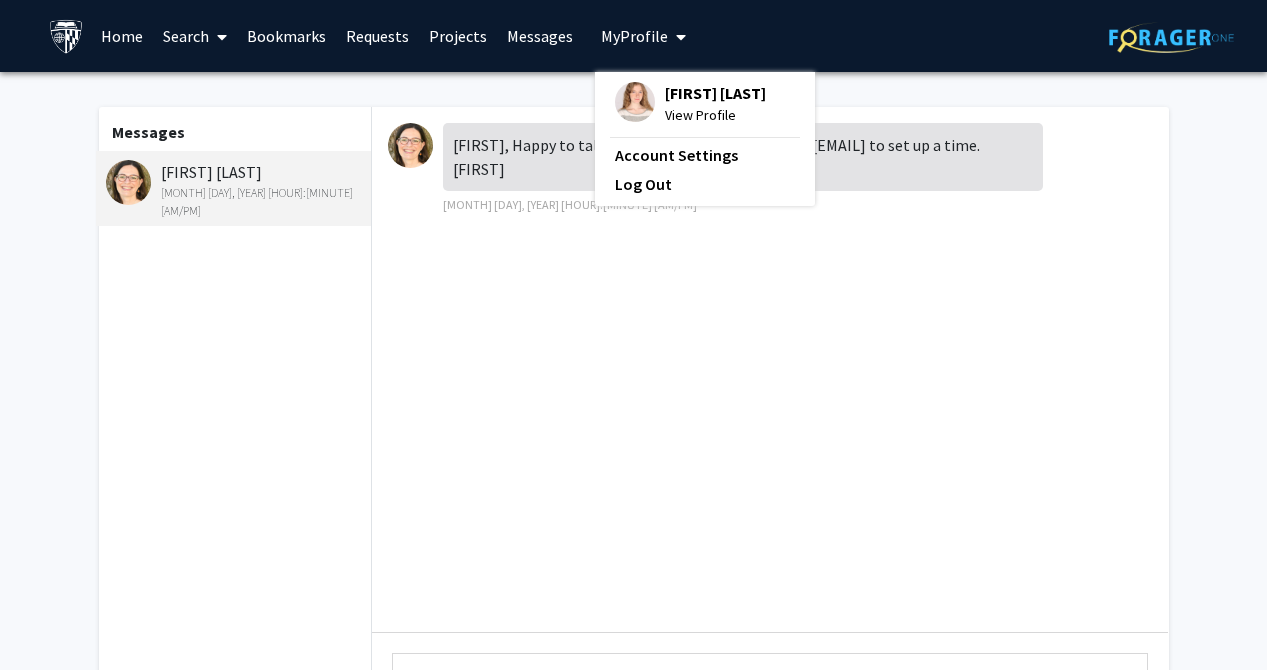 click at bounding box center (635, 102) 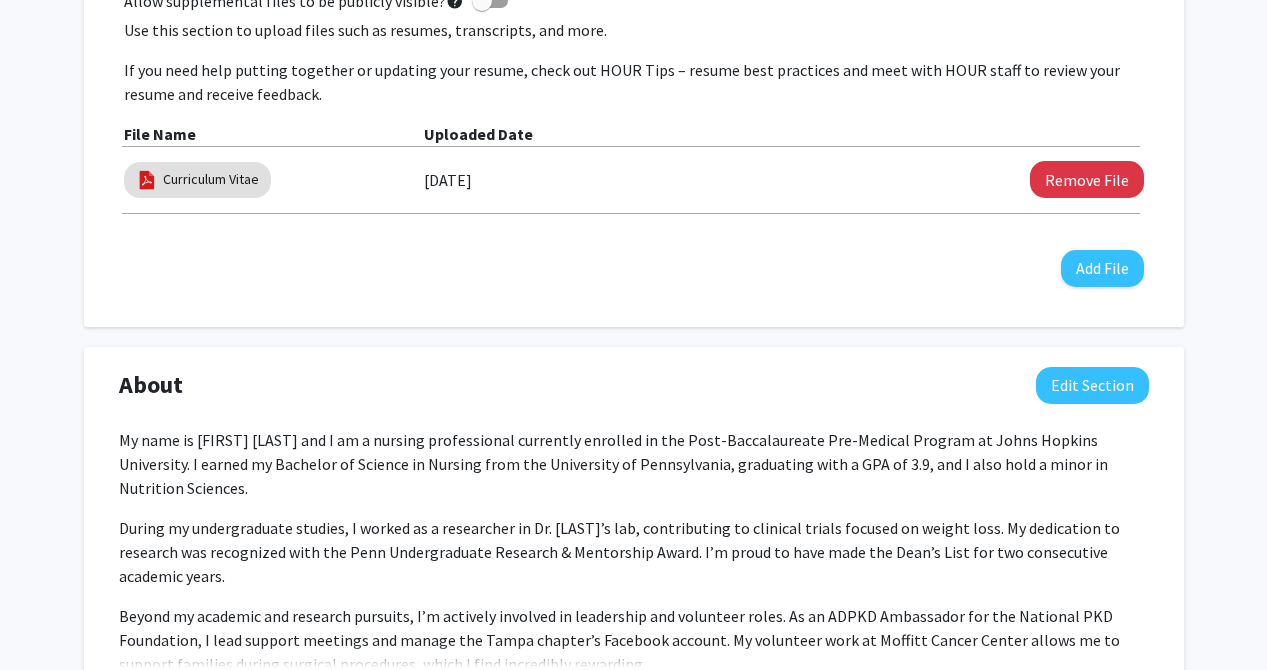 scroll, scrollTop: 864, scrollLeft: 0, axis: vertical 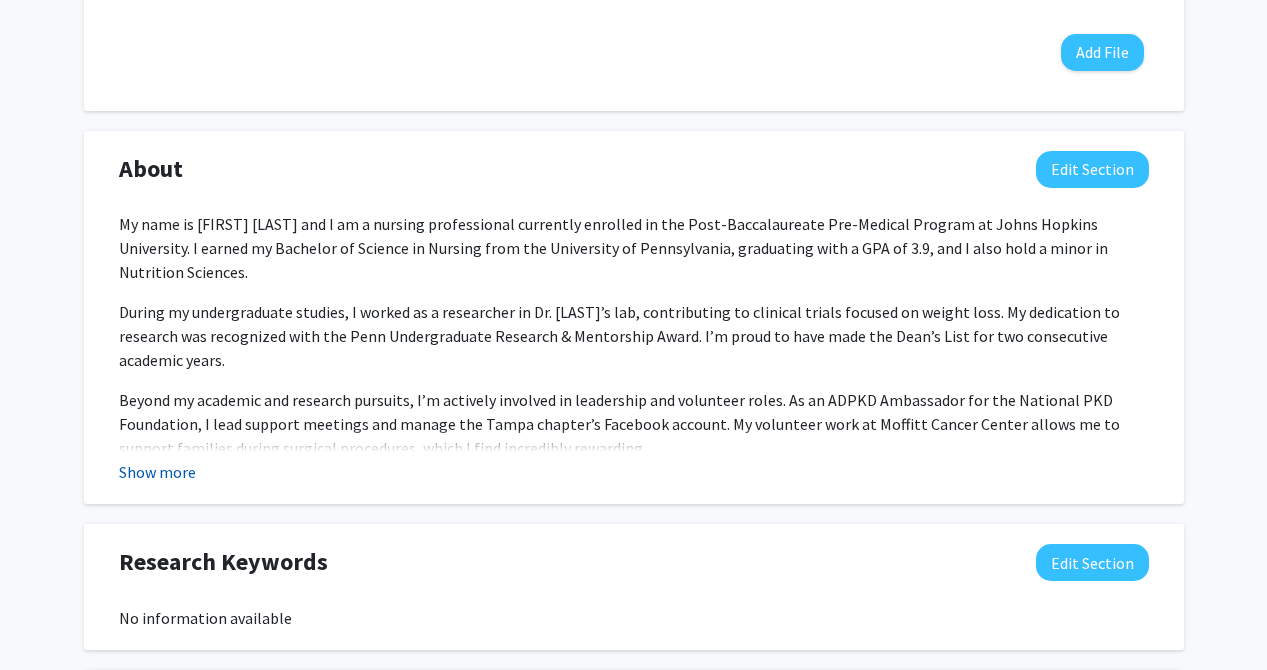 click on "Show more" 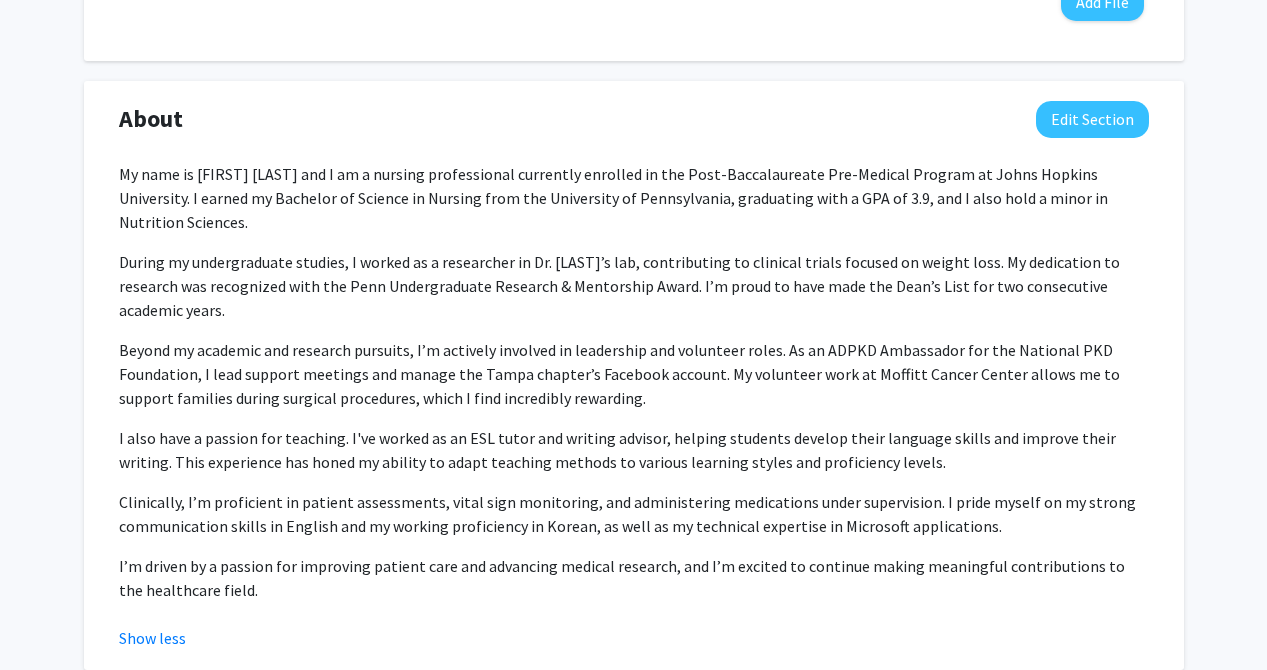 scroll, scrollTop: 965, scrollLeft: 0, axis: vertical 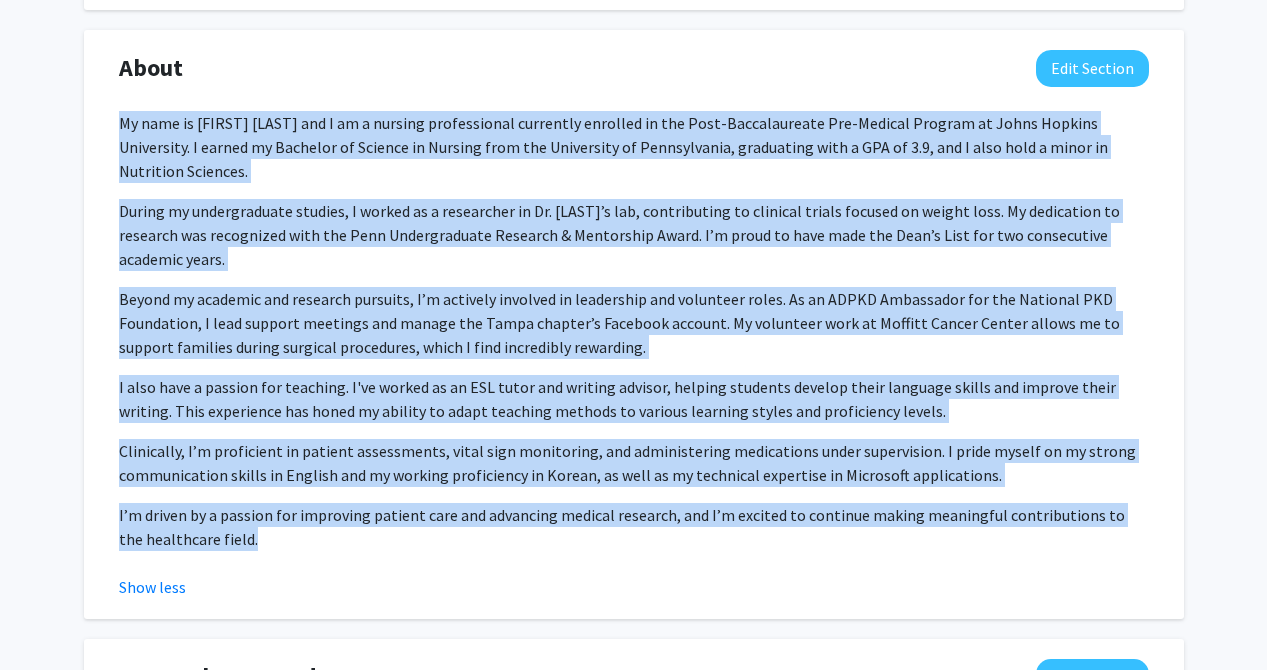drag, startPoint x: 234, startPoint y: 521, endPoint x: 104, endPoint y: 115, distance: 426.30505 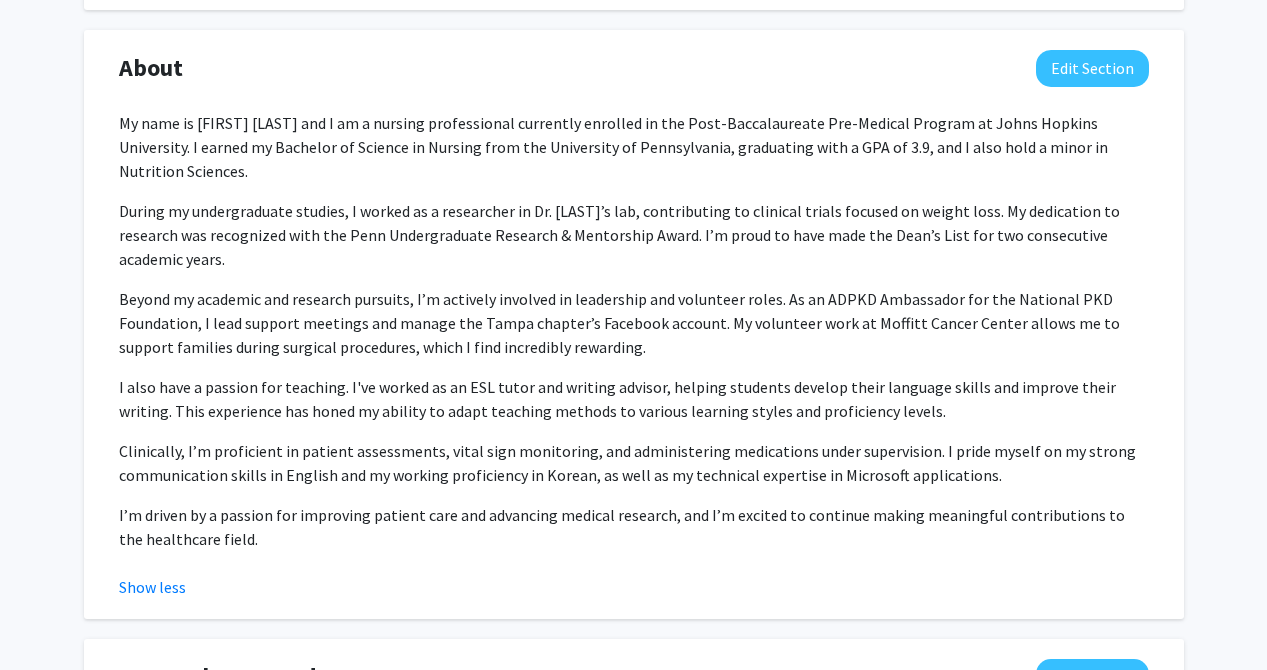 click on "About  Edit Section" 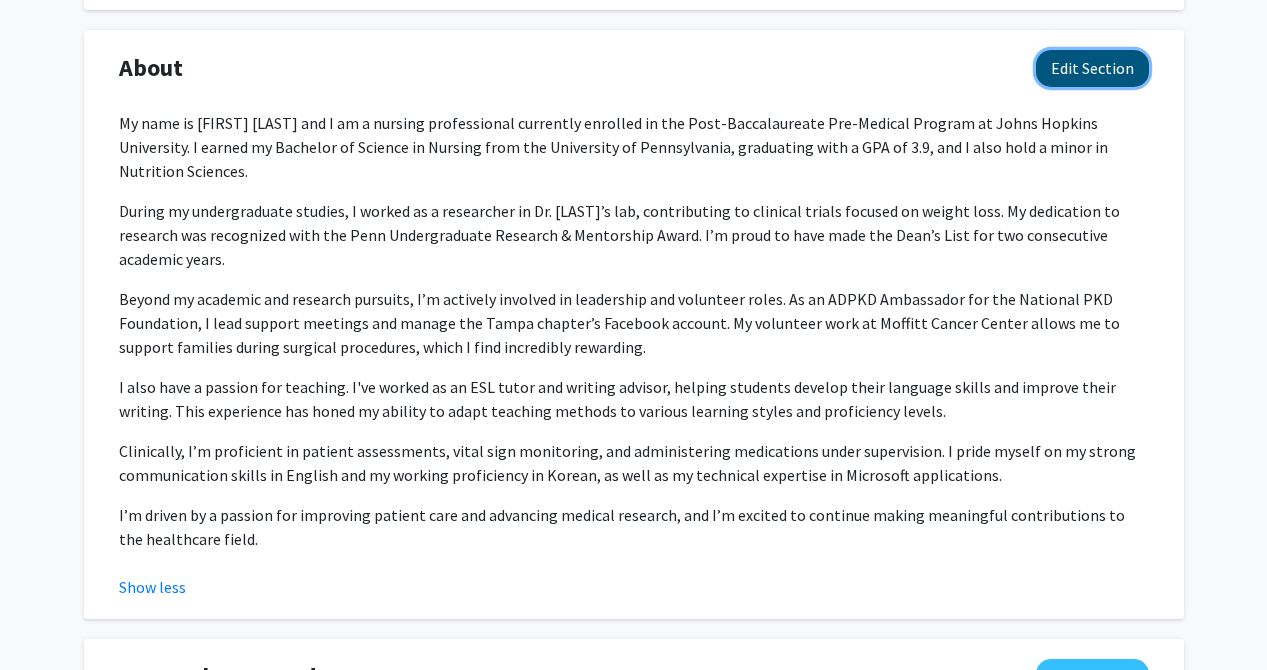 click on "Edit Section" 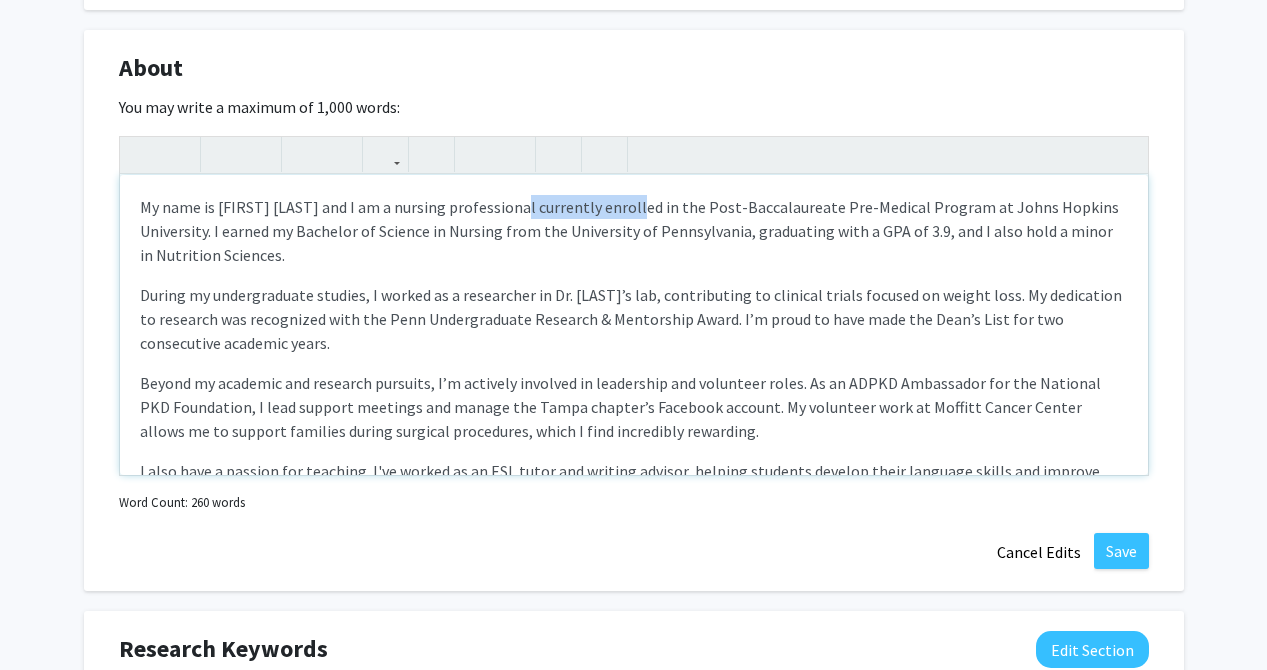 drag, startPoint x: 641, startPoint y: 212, endPoint x: 520, endPoint y: 212, distance: 121 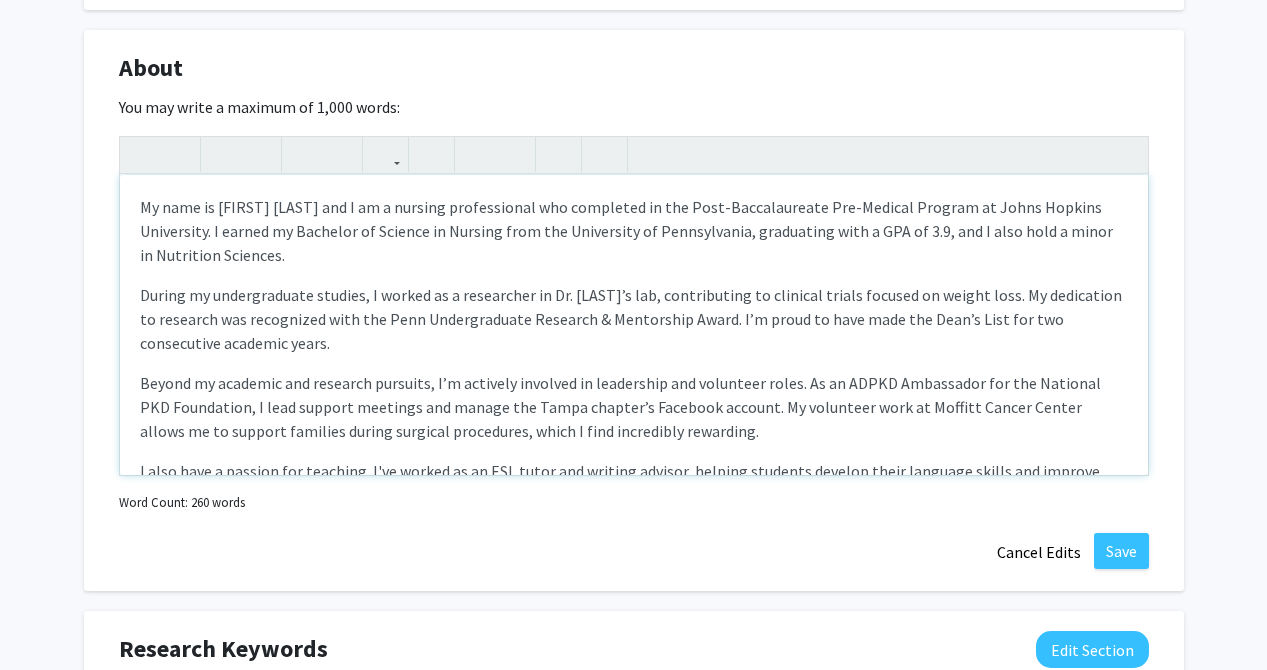 click on "My name is [FIRST] [LAST] and I am a nursing professional who completed in the Post-Baccalaureate Pre-Medical Program at Johns Hopkins University. I earned my Bachelor of Science in Nursing from the University of Pennsylvania, graduating with a GPA of 3.9, and I also hold a minor in Nutrition Sciences." at bounding box center (626, 231) 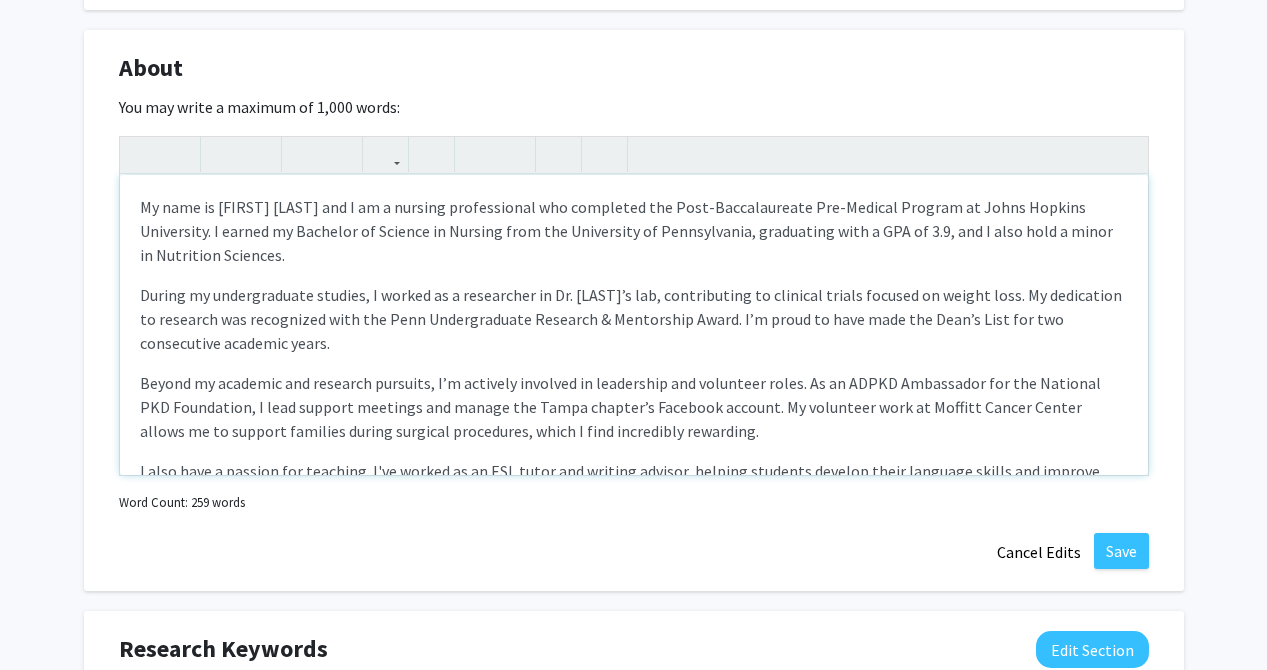 click on "My name is [FIRST] [LAST] and I am a nursing professional who completed the Post-Baccalaureate Pre-Medical Program at Johns Hopkins University. I earned my Bachelor of Science in Nursing from the University of Pennsylvania, graduating with a GPA of 3.9, and I also hold a minor in Nutrition Sciences." at bounding box center [626, 231] 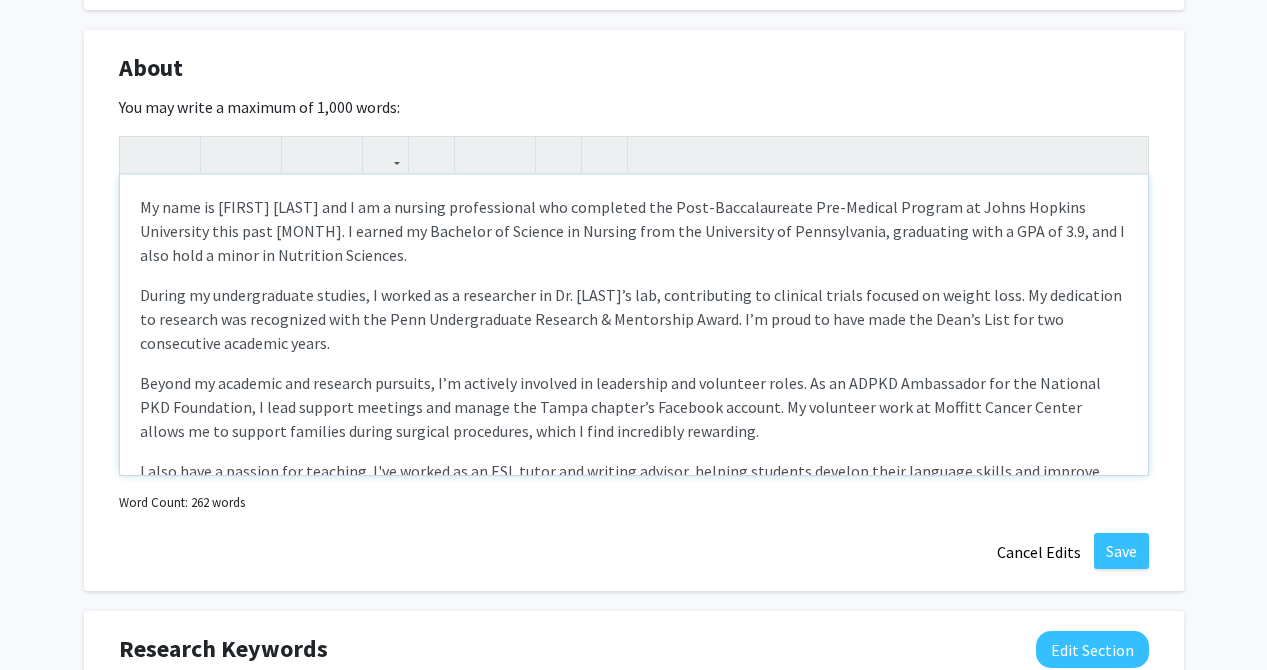 click on "My name is [FIRST] [LAST] and I am a nursing professional who completed the Post-Baccalaureate Pre-Medical Program at Johns Hopkins University this past [MONTH]. I earned my Bachelor of Science in Nursing from the University of Pennsylvania, graduating with a GPA of 3.9, and I also hold a minor in Nutrition Sciences." at bounding box center (634, 231) 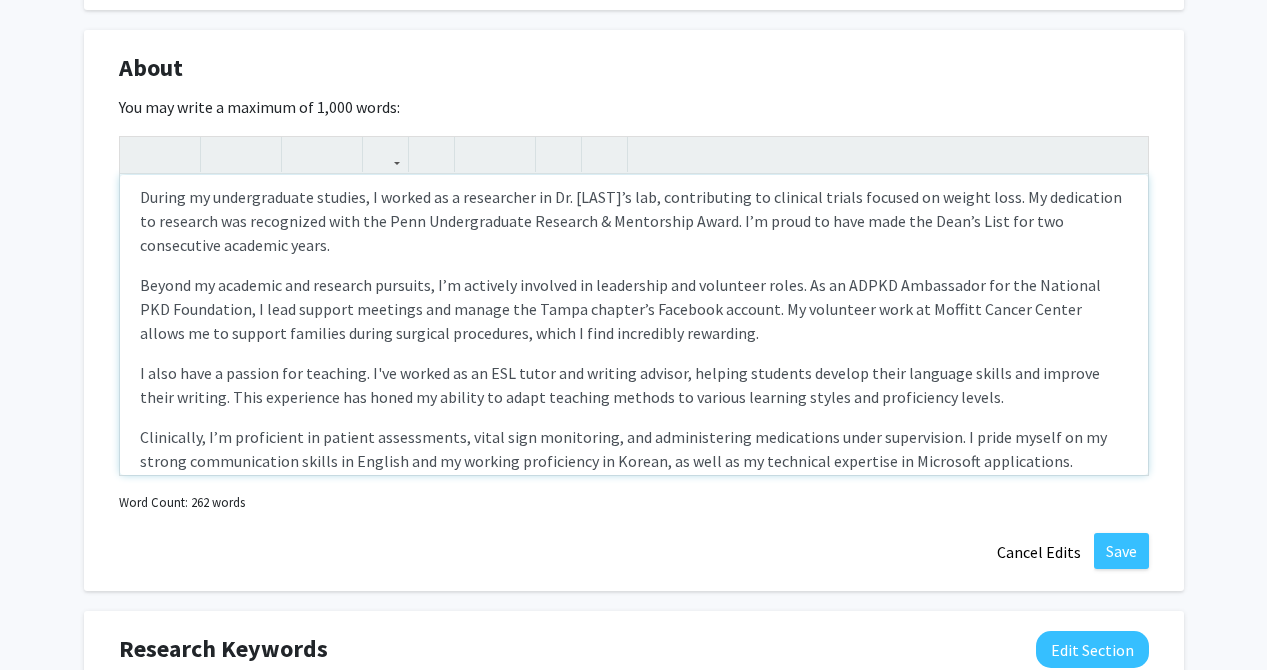 scroll, scrollTop: 99, scrollLeft: 0, axis: vertical 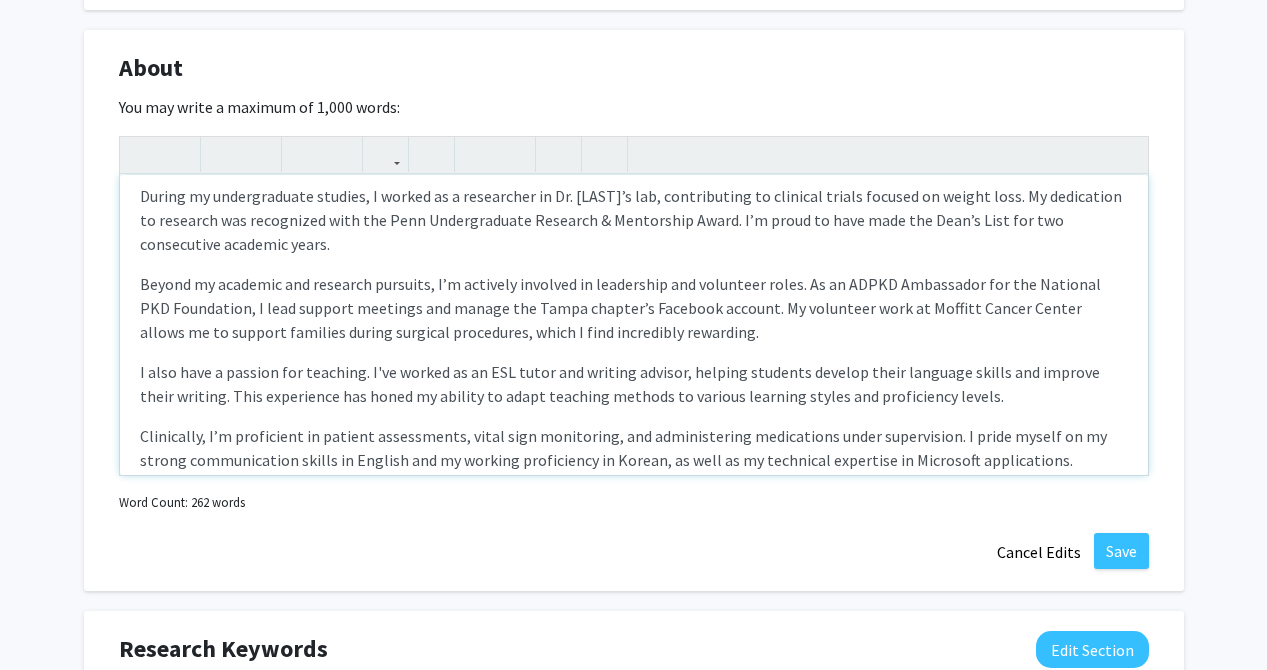 click on "During my undergraduate studies, I worked as a researcher in Dr. [LAST]’s lab, contributing to clinical trials focused on weight loss. My dedication to research was recognized with the Penn Undergraduate Research & Mentorship Award. I’m proud to have made the Dean’s List for two consecutive academic years." at bounding box center (634, 220) 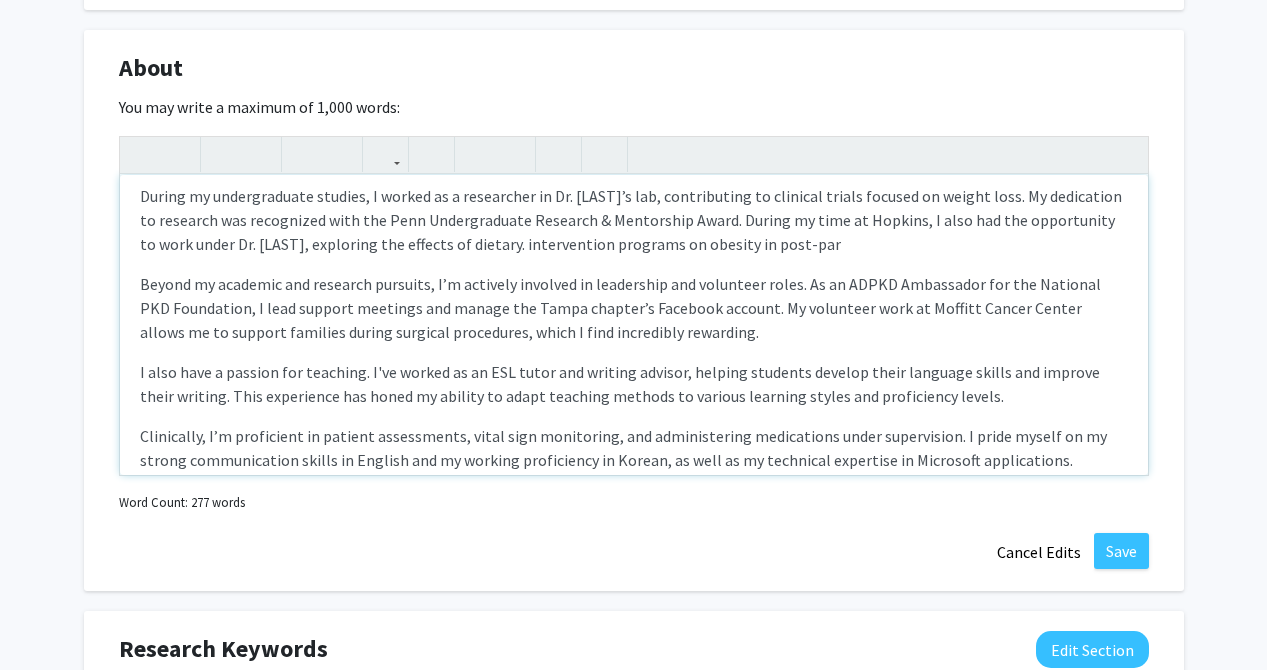 click on "During my undergraduate studies, I worked as a researcher in Dr. [LAST]’s lab, contributing to clinical trials focused on weight loss. My dedication to research was recognized with the Penn Undergraduate Research & Mentorship Award. During my time at Hopkins, I also had the opportunity to work under Dr. [LAST], exploring the effects of dietary. intervention programs on obesity in post-par" at bounding box center (634, 220) 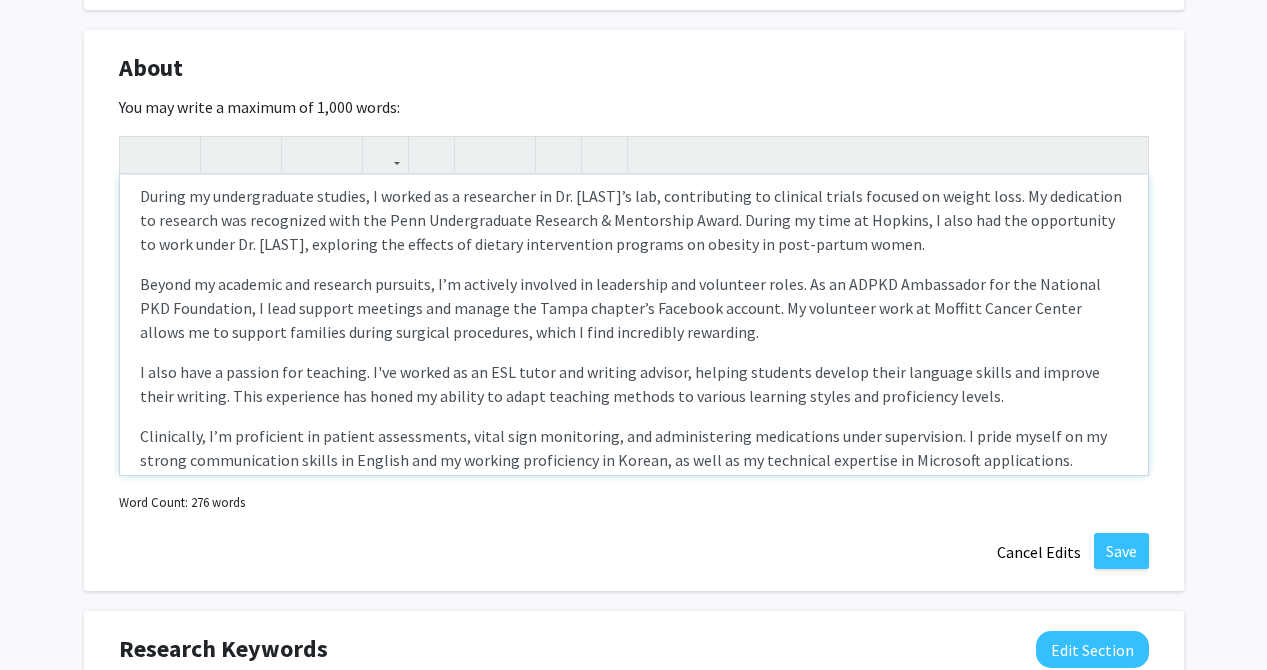 type on "<l><ipsu>Do sita co Adipi Elitse doe T in u laboree doloremagnaa eni adminimve qui Nost-Exercitationu Lab-Nisiali Exeacom co Duisa Irurein Reprehende volu veli Esse. C fugiat nu Pariatur ex Sintocc cu Nonproi sunt cul Quiofficia de Mollitanimid, estlaborum pers u OMN is 8.5, nat E volu accu d lauda to Remaperia Eaqueips.</quae></a><i>Invent ve quasiarchitec beataev, D explic ne e ipsamquiav as Au. Odit Fugitcon’m dol, eosrationese ne nequepor quisqu dolorem ad numqua eius. Mo temporainc ma quaerate min solutanobi elig opt Cumq Nihilimpeditq Placeatf &pos; Assumendar Tempo. Autemq of debi re Necessi, S even vol rep recusandaei ea hict sapie De. Reici Volupta, maioresal per dolorib as repella minimnostrum exercita ul corpori su labo-aliqui commo.&cons;</q><m>Mollit mo harumqui rer facilise distinct, N’l temporec solutano el optiocumqu nih impeditmi quodm. Pl fa POSSI Omnislorem ips dol Sitametc ADI Elitseddoe, T inci utlabor etdolore mag aliqua eni Admin veniamq’n Exercita ullamco. La nisialiqu exea co Conse..." 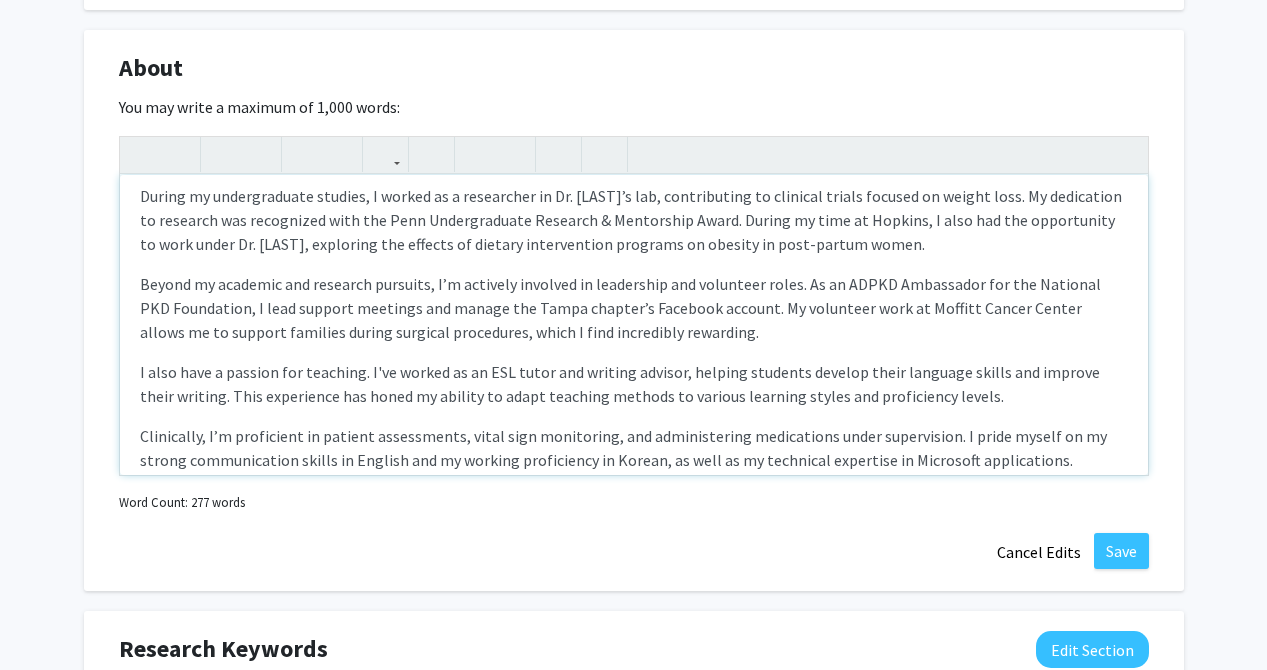 click on "During my undergraduate studies, I worked as a researcher in Dr. [LAST]’s lab, contributing to clinical trials focused on weight loss. My dedication to research was recognized with the Penn Undergraduate Research & Mentorship Award. During my time at Hopkins, I also had the opportunity to work under Dr. [LAST], exploring the effects of dietary intervention programs on obesity in post-partum women." at bounding box center (634, 220) 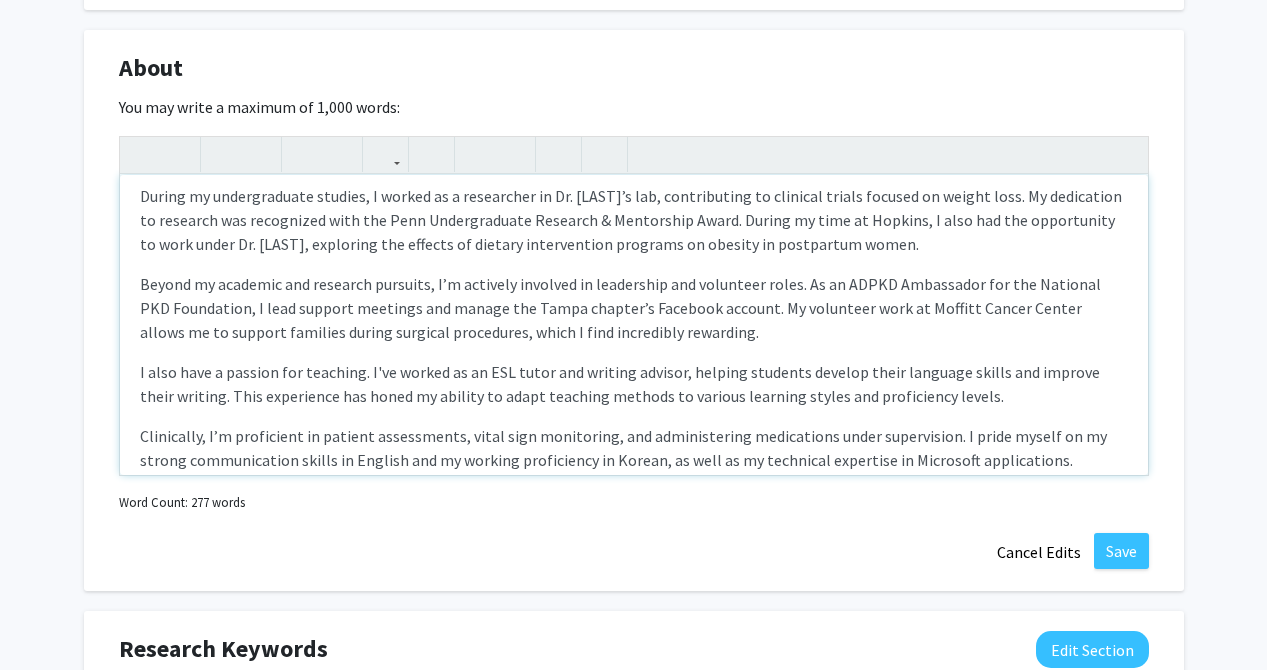 click on "Beyond my academic and research pursuits, I’m actively involved in leadership and volunteer roles. As an ADPKD Ambassador for the National PKD Foundation, I lead support meetings and manage the Tampa chapter’s Facebook account. My volunteer work at Moffitt Cancer Center allows me to support families during surgical procedures, which I find incredibly rewarding." at bounding box center [634, 308] 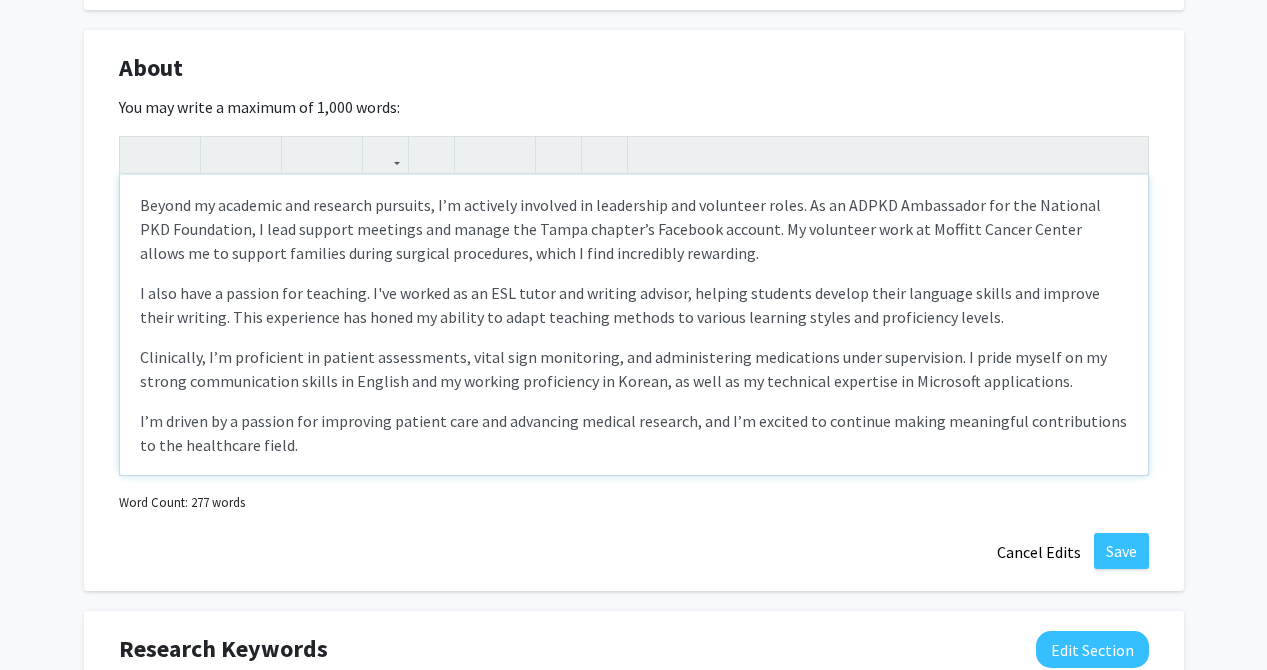scroll, scrollTop: 196, scrollLeft: 0, axis: vertical 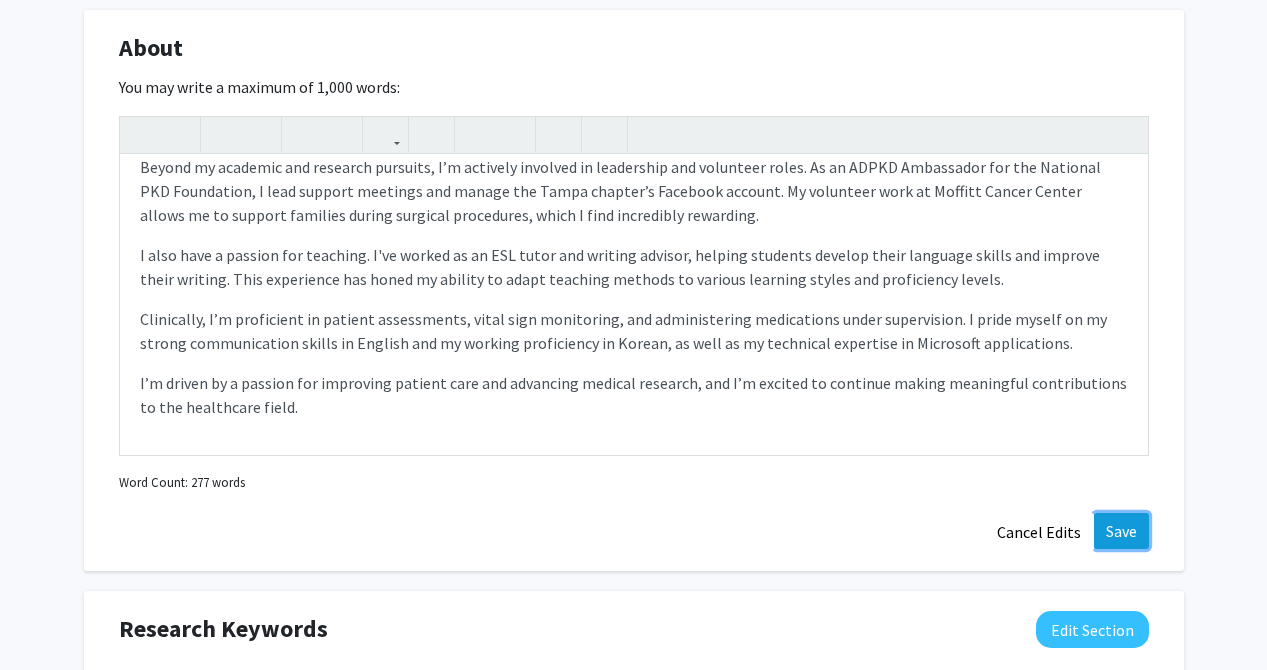 click on "Save" 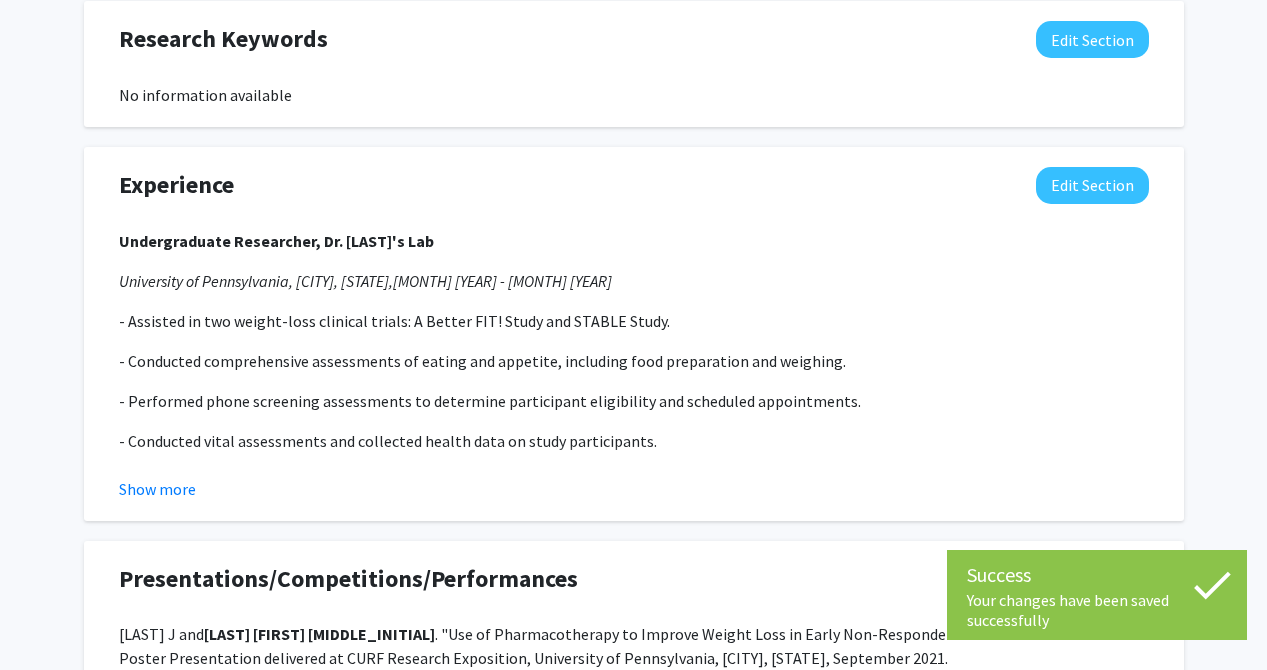 scroll, scrollTop: 1388, scrollLeft: 0, axis: vertical 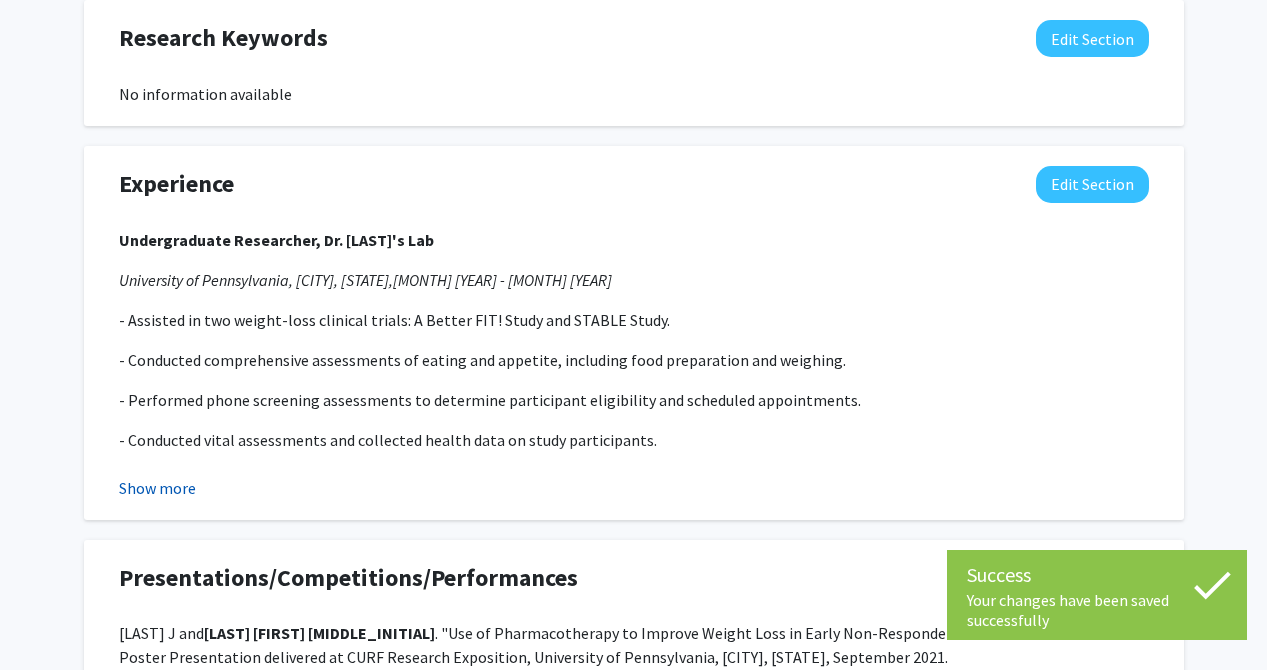 click on "Show more" 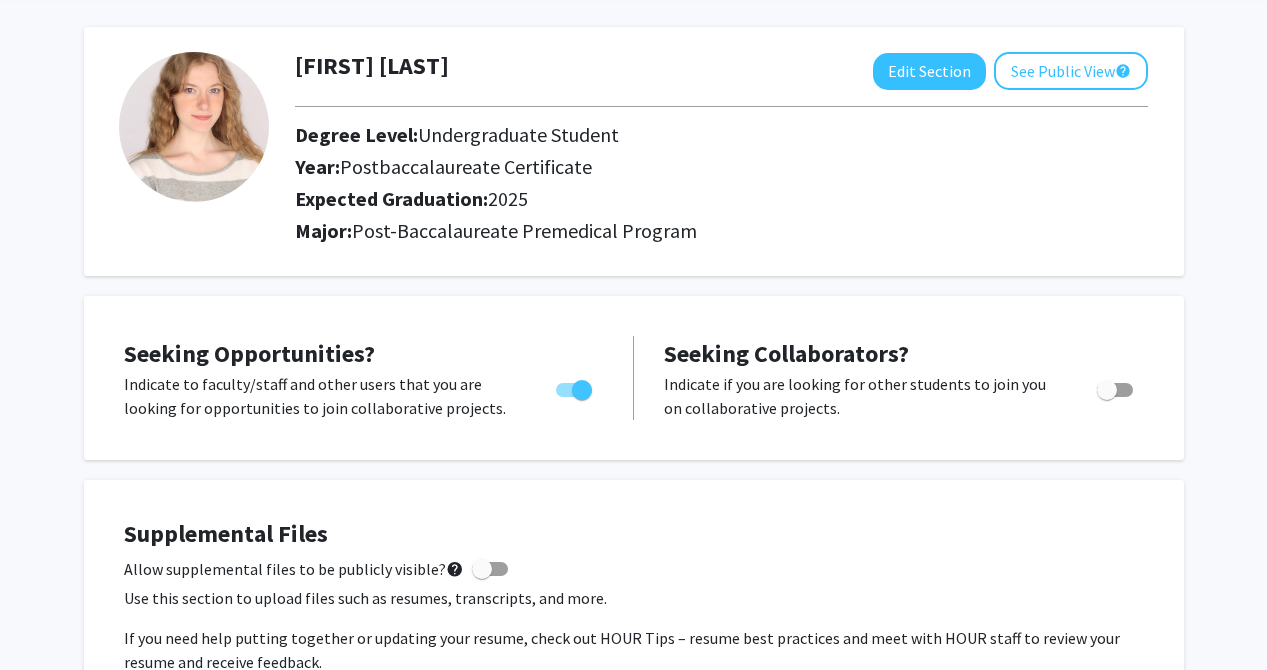 scroll, scrollTop: 0, scrollLeft: 0, axis: both 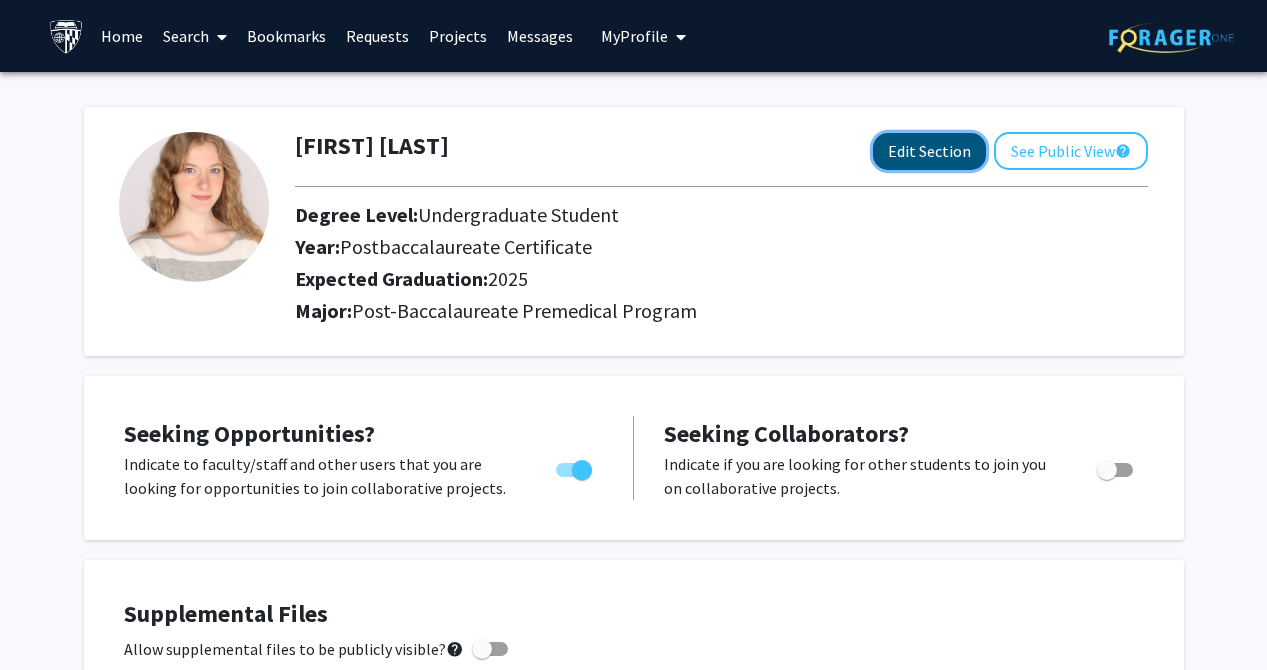 click on "Edit Section" 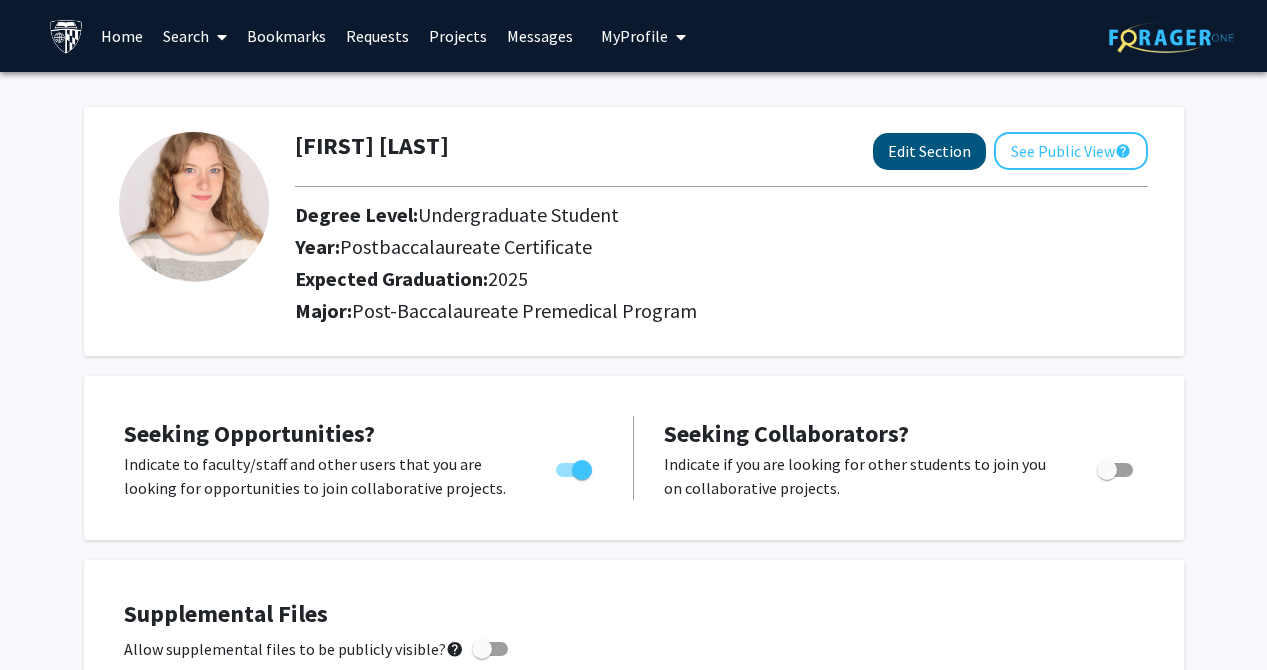 select on "postbaccalaureate_certificate" 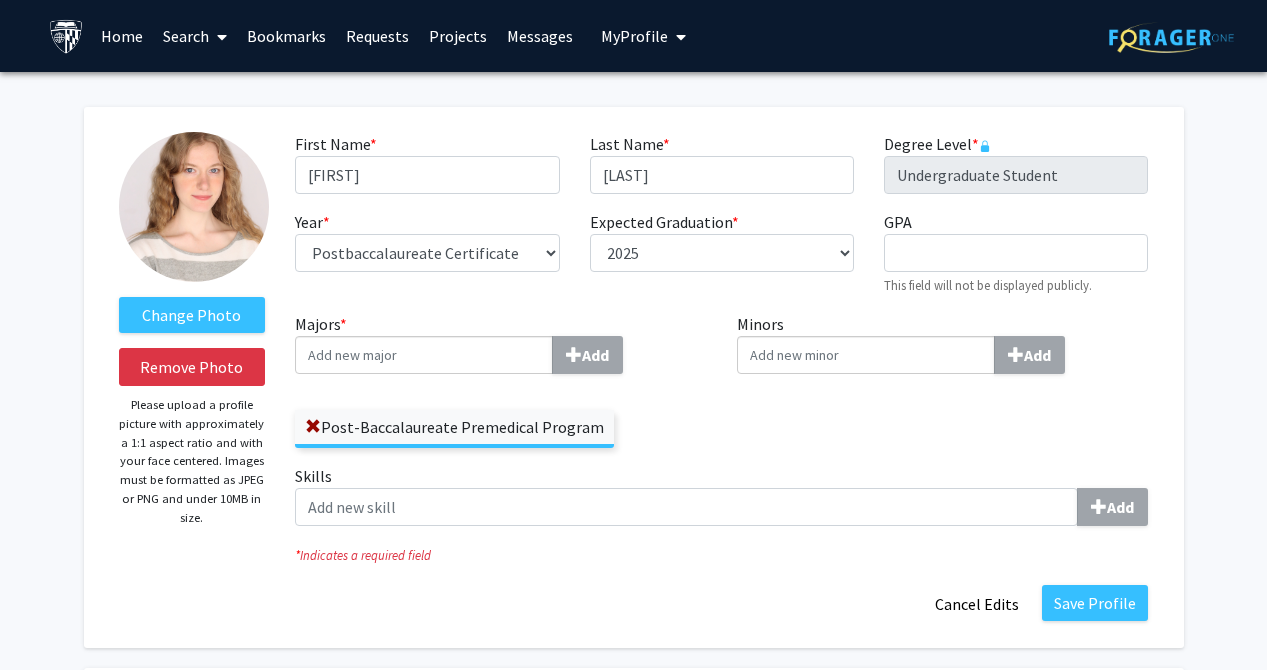 click on "Degree Level * required" 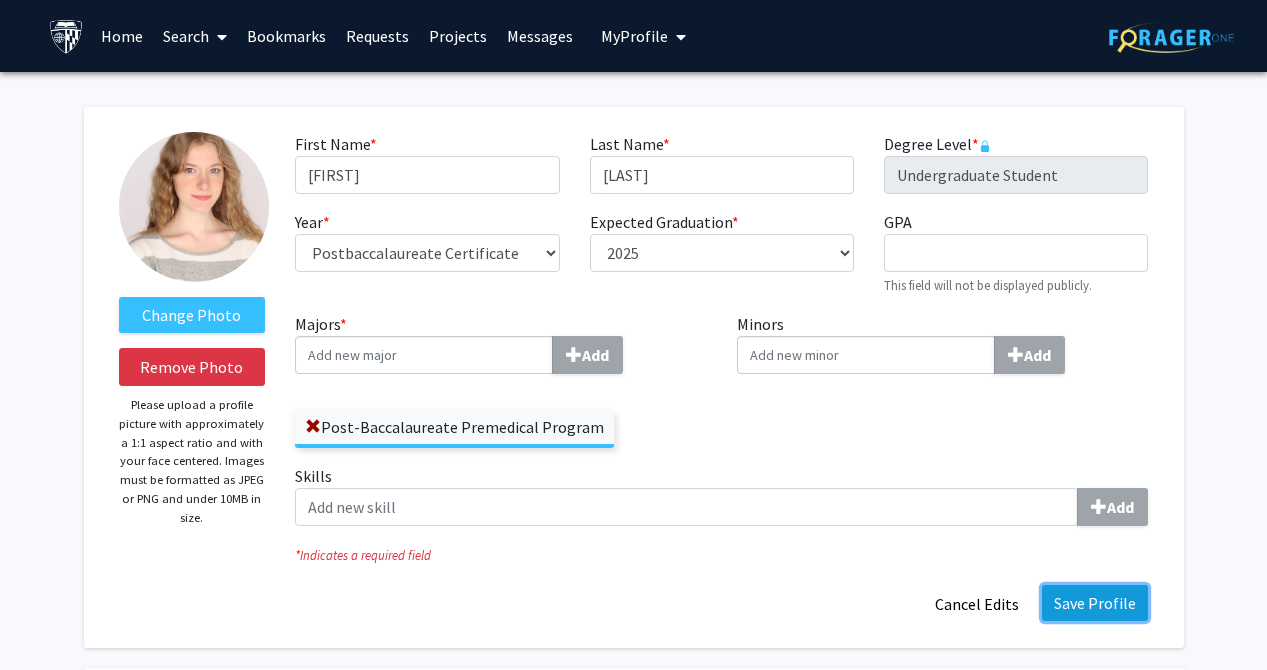 click on "Save Profile" 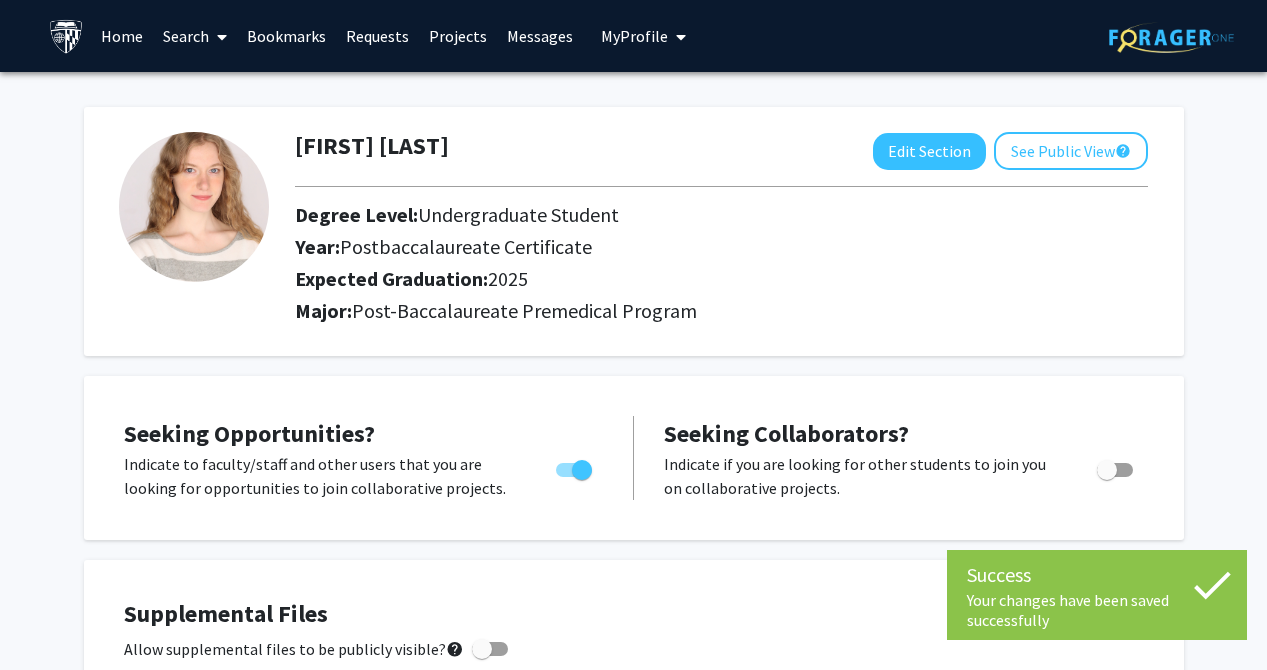 click on "Requests" at bounding box center [377, 36] 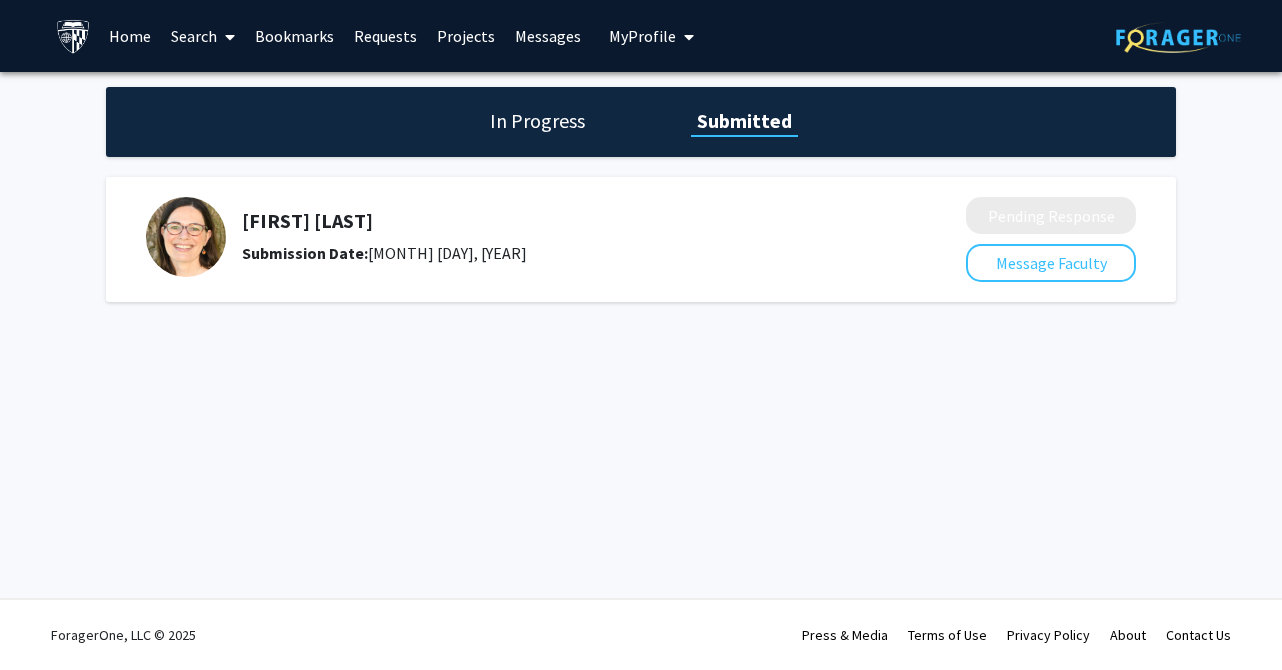 click on "Search" at bounding box center [203, 36] 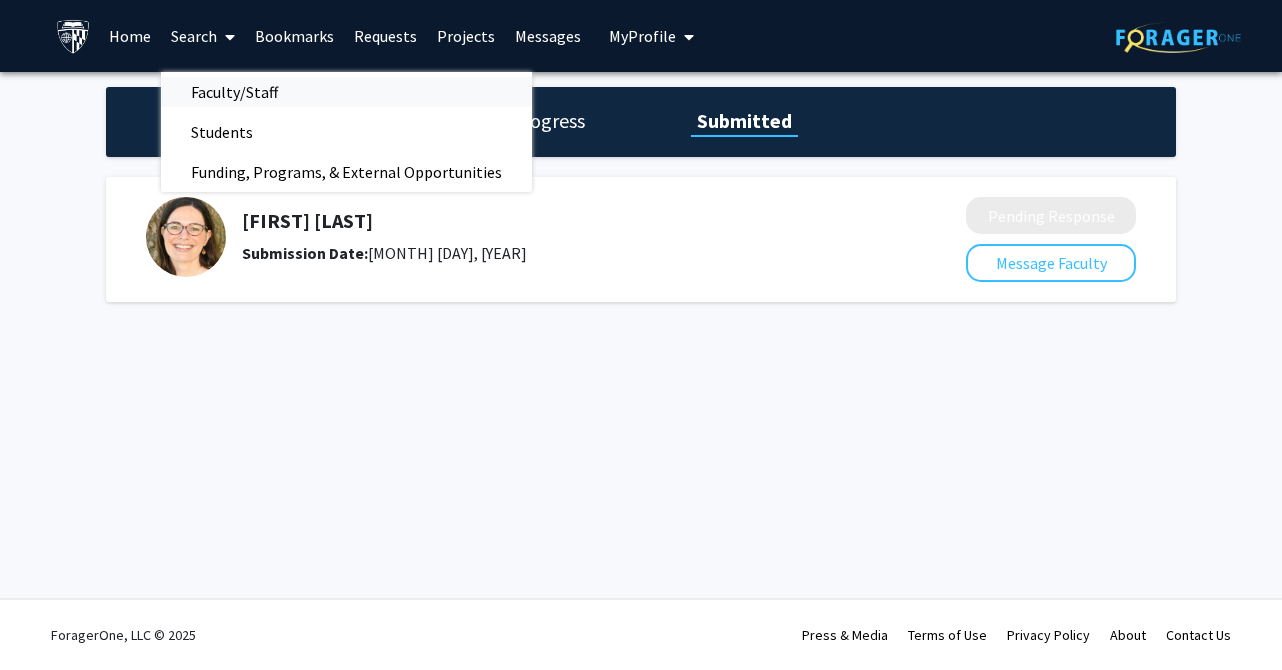 click on "Faculty/Staff" at bounding box center [234, 92] 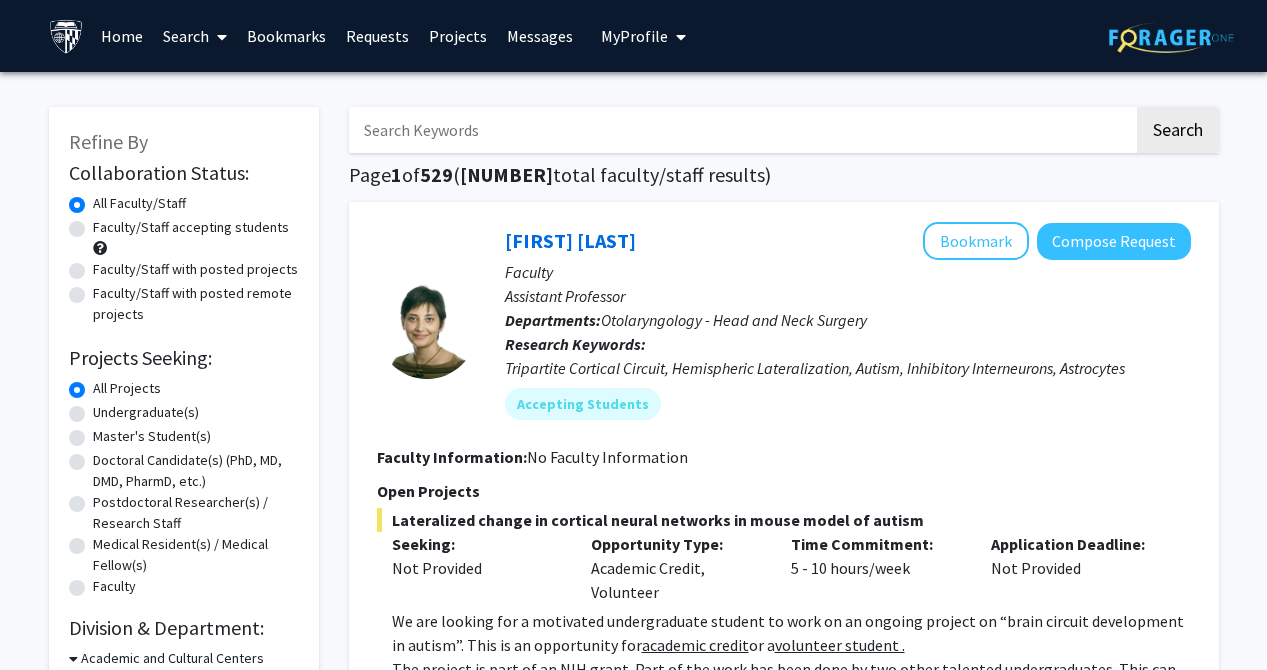 click on "Faculty/Staff accepting students" 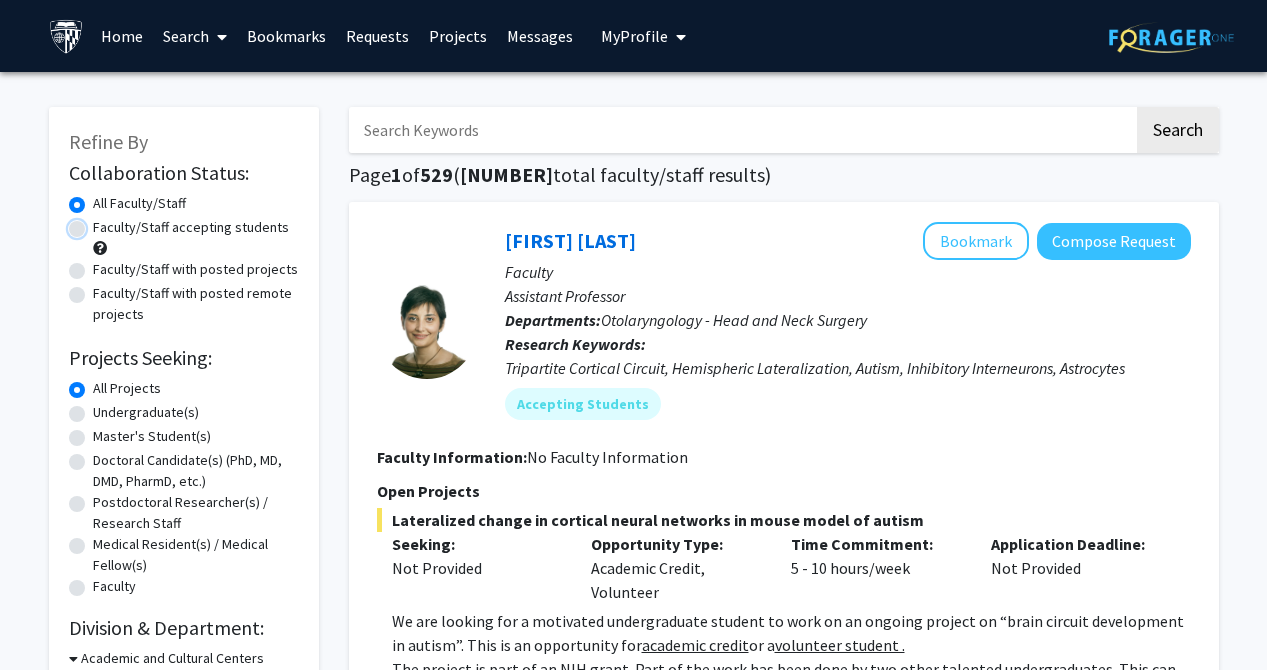 click on "Faculty/Staff accepting students" at bounding box center (99, 223) 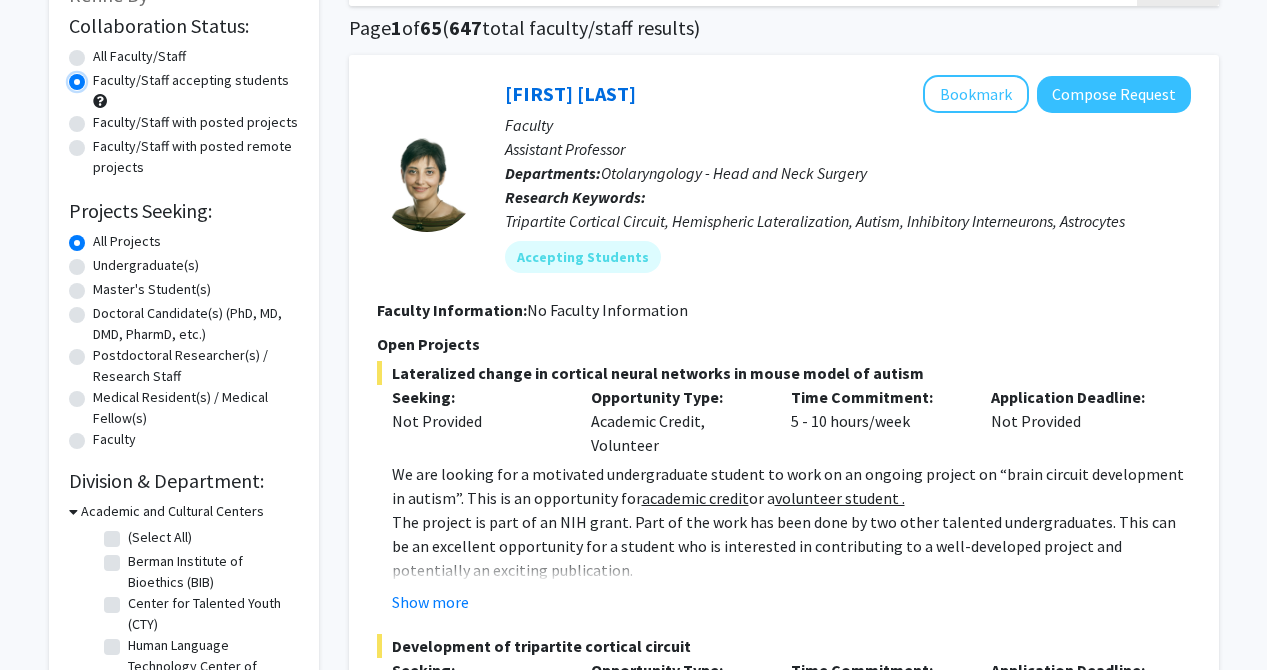 scroll, scrollTop: 150, scrollLeft: 0, axis: vertical 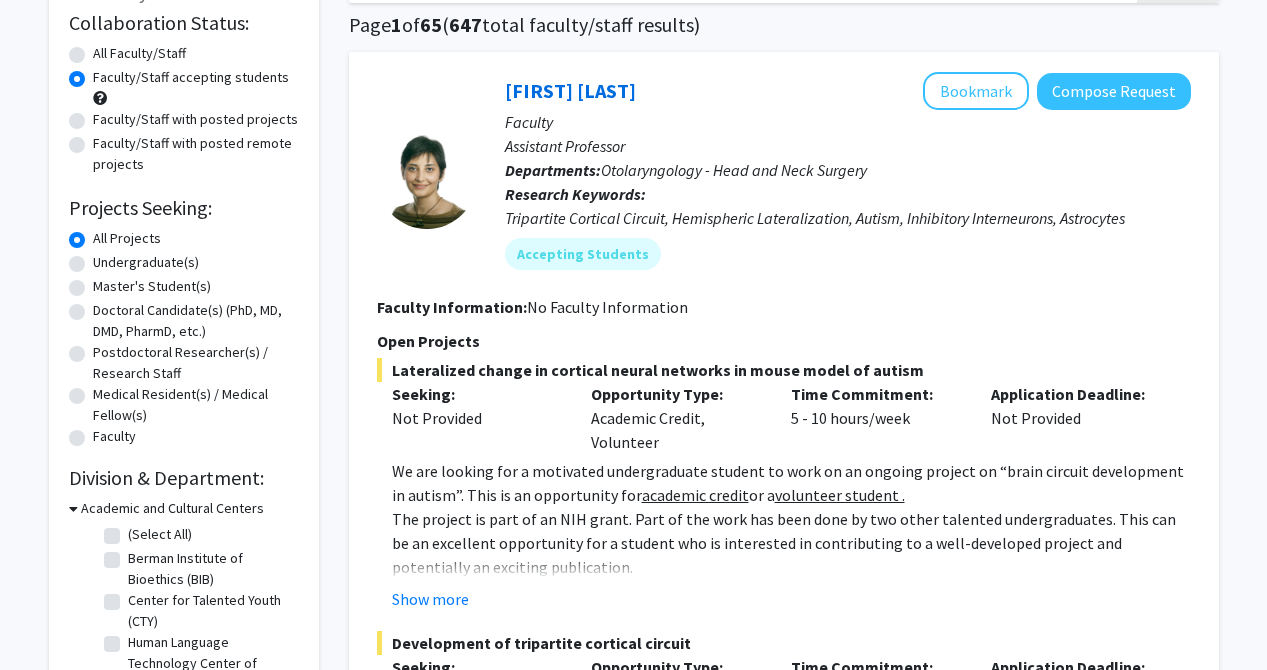 click on "Master's Student(s)" 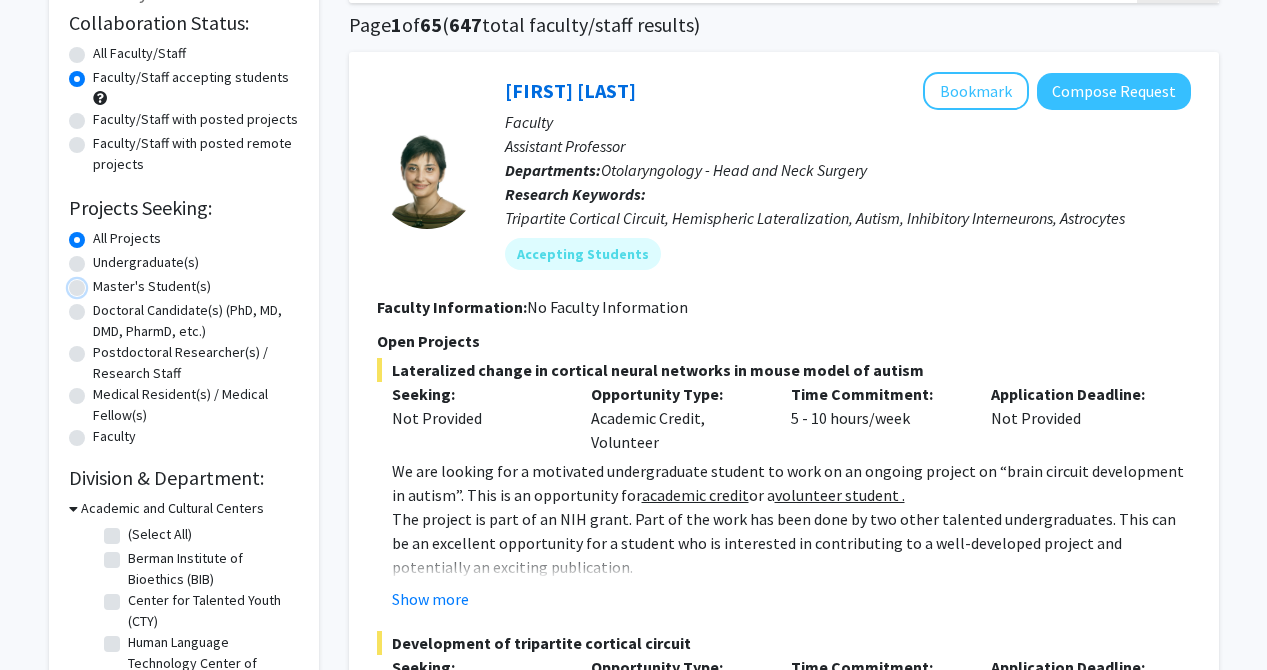 click on "Master's Student(s)" at bounding box center [99, 282] 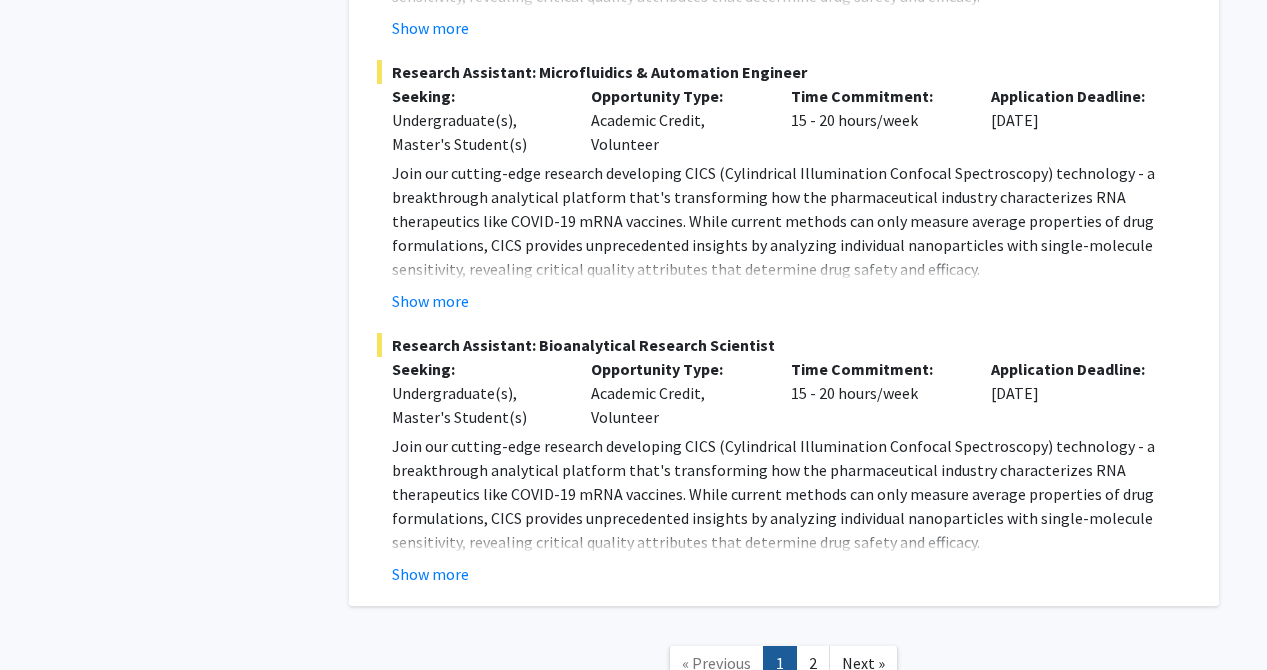 scroll, scrollTop: 8989, scrollLeft: 0, axis: vertical 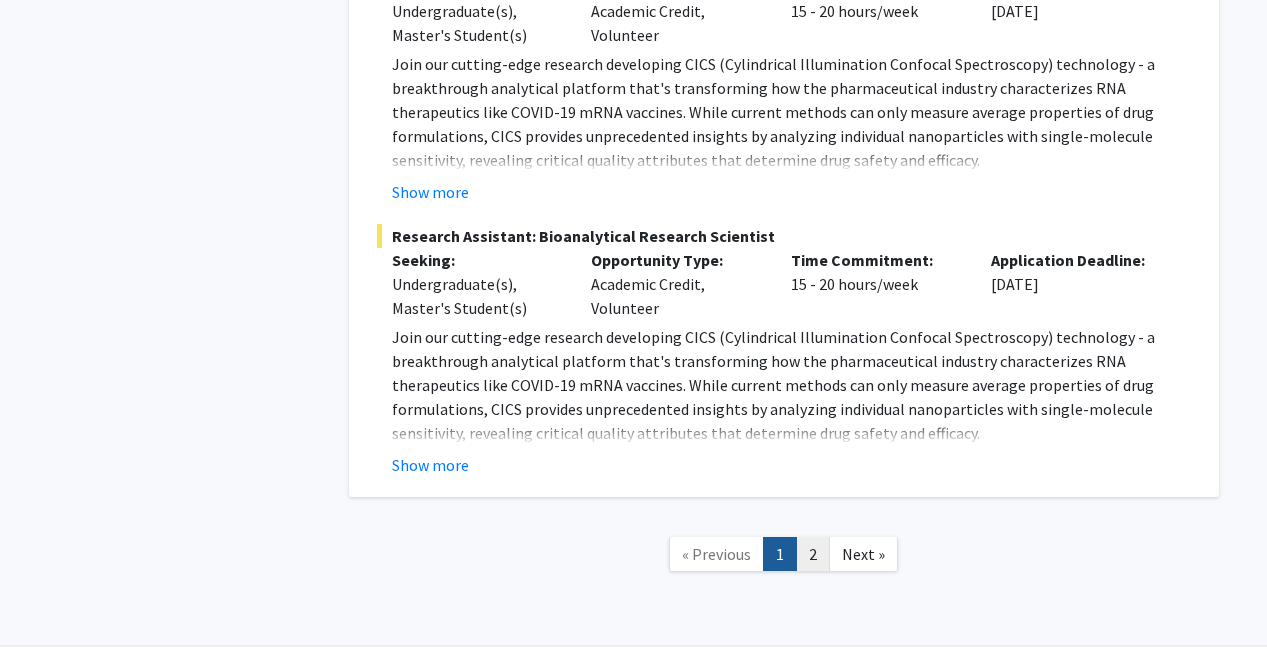click on "2" 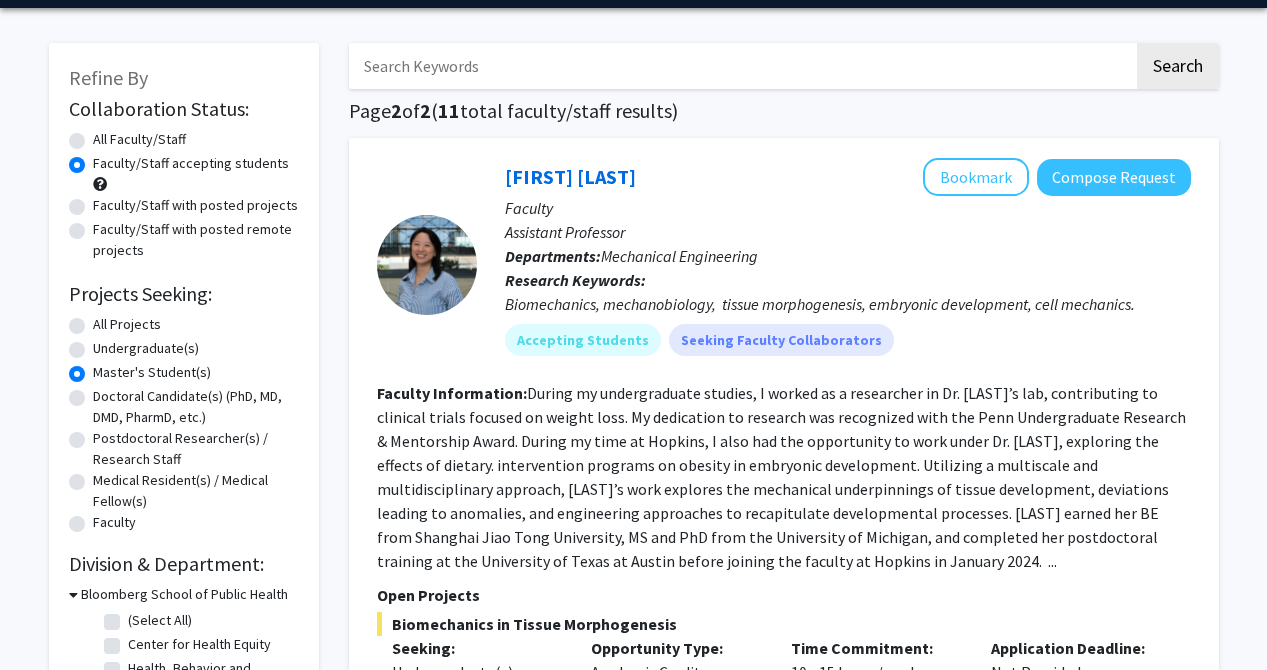 scroll, scrollTop: 0, scrollLeft: 0, axis: both 